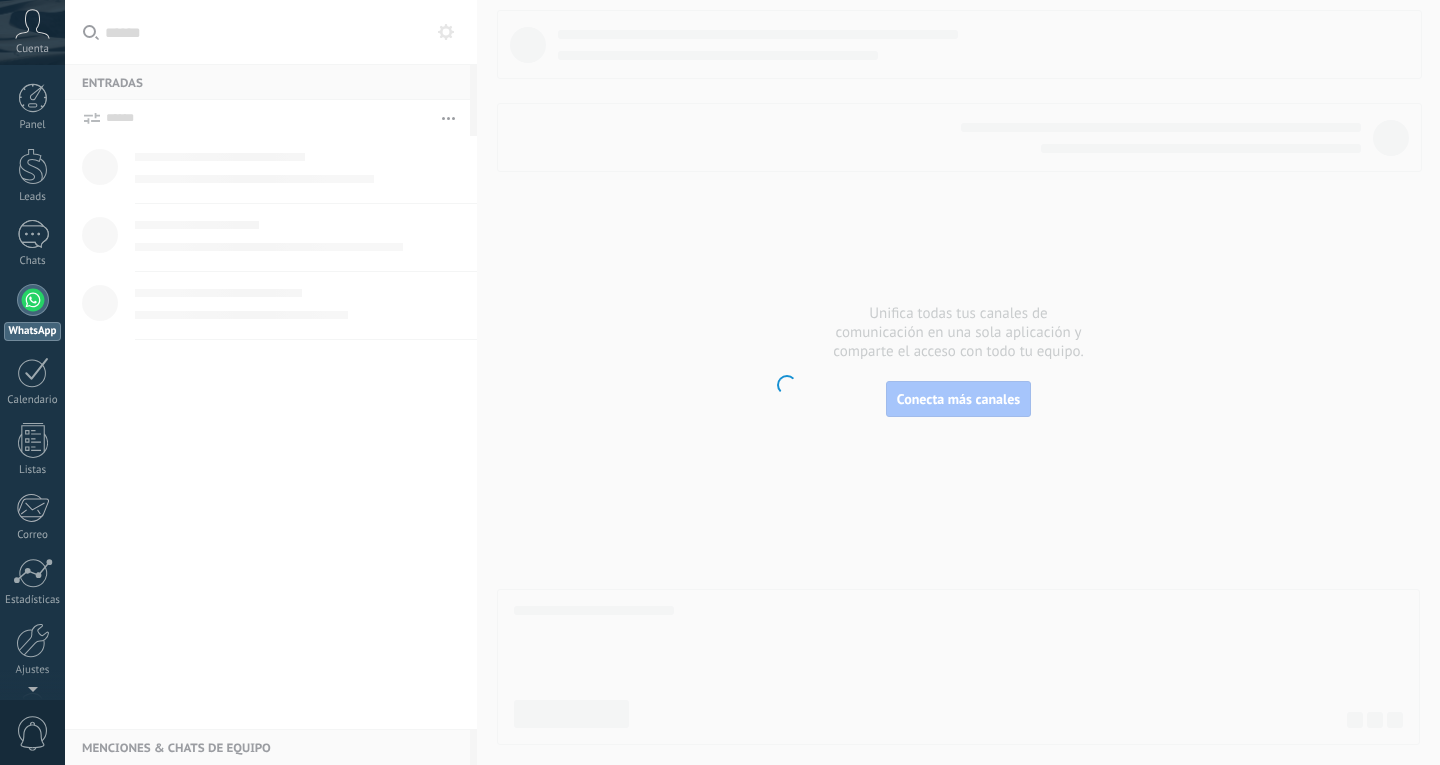 scroll, scrollTop: 0, scrollLeft: 0, axis: both 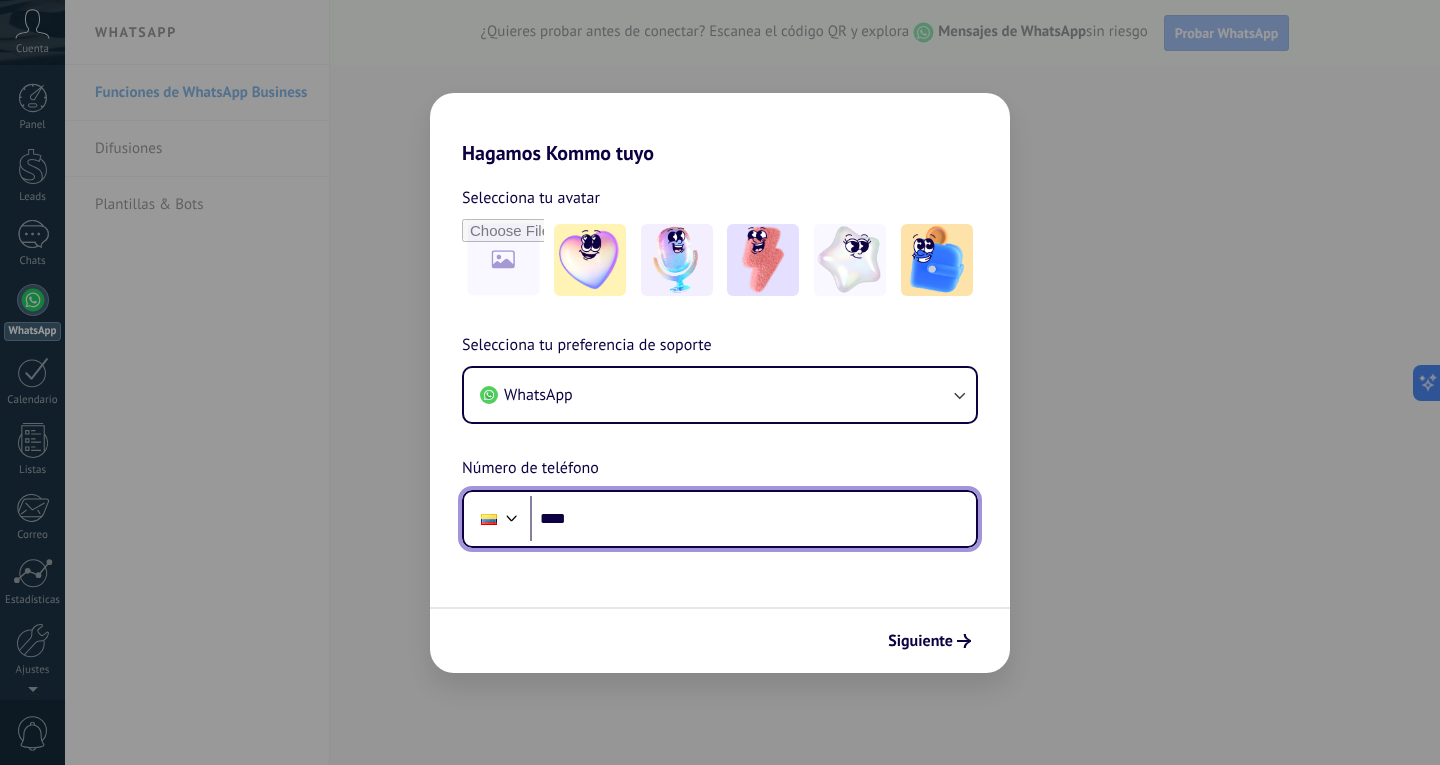 click on "****" at bounding box center (753, 519) 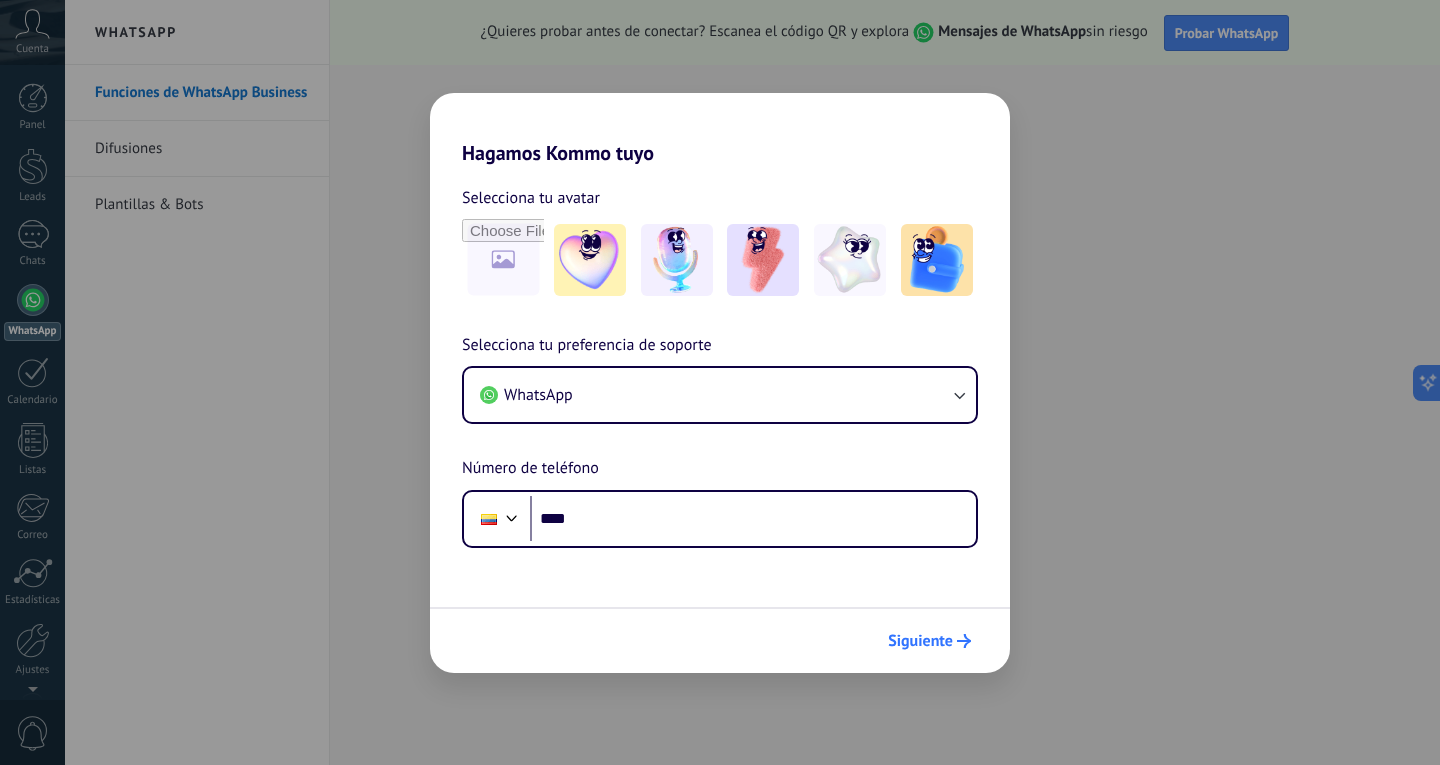 click on "Siguiente" at bounding box center (920, 641) 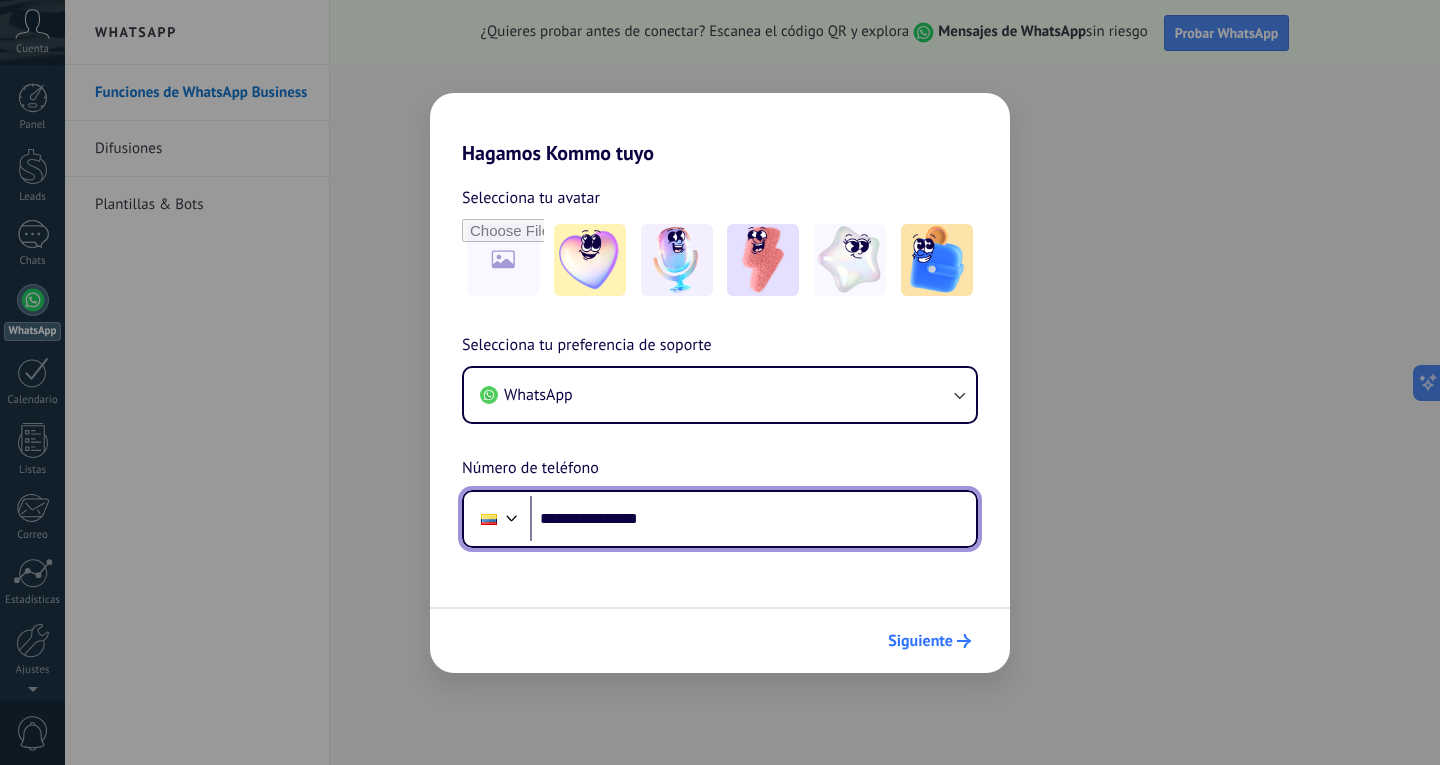 type on "**********" 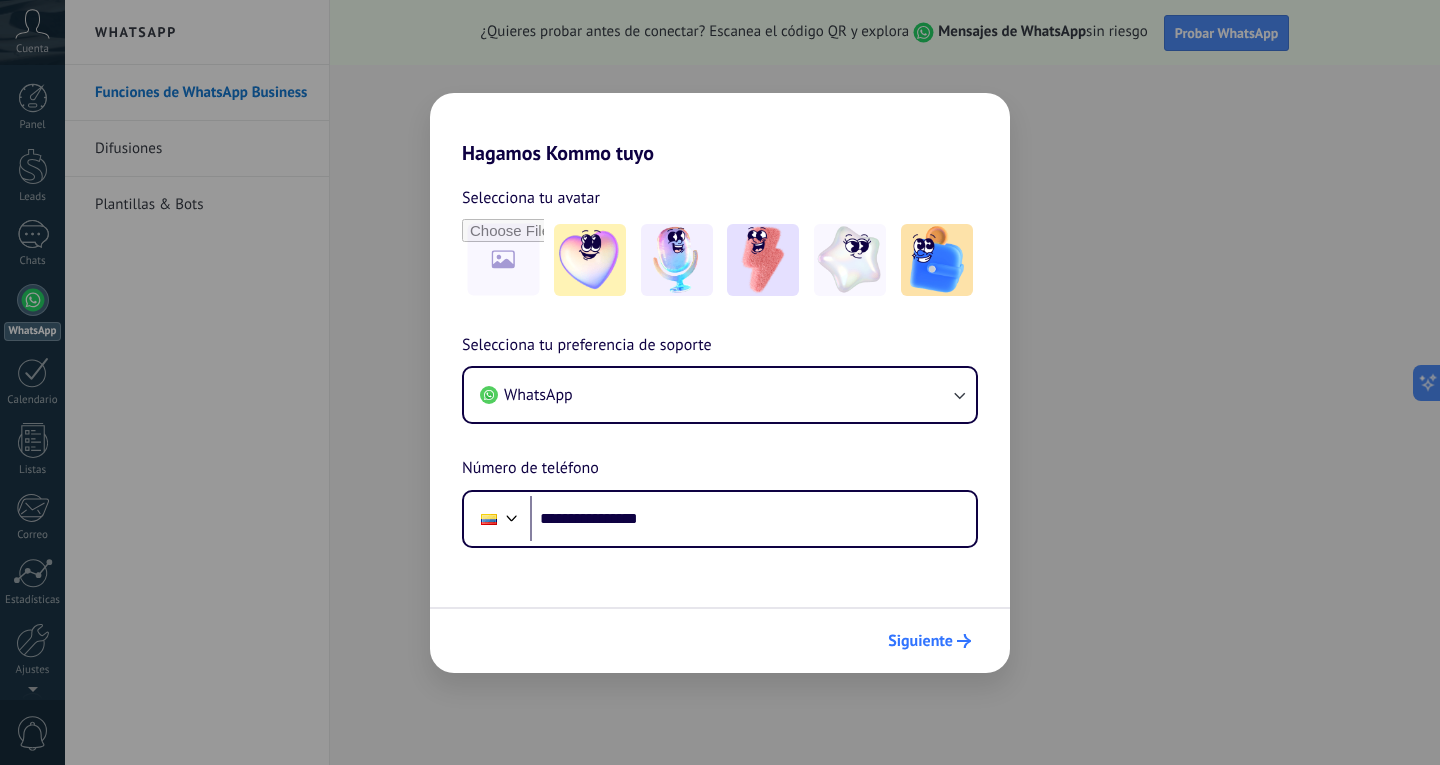 click on "Siguiente" at bounding box center (920, 641) 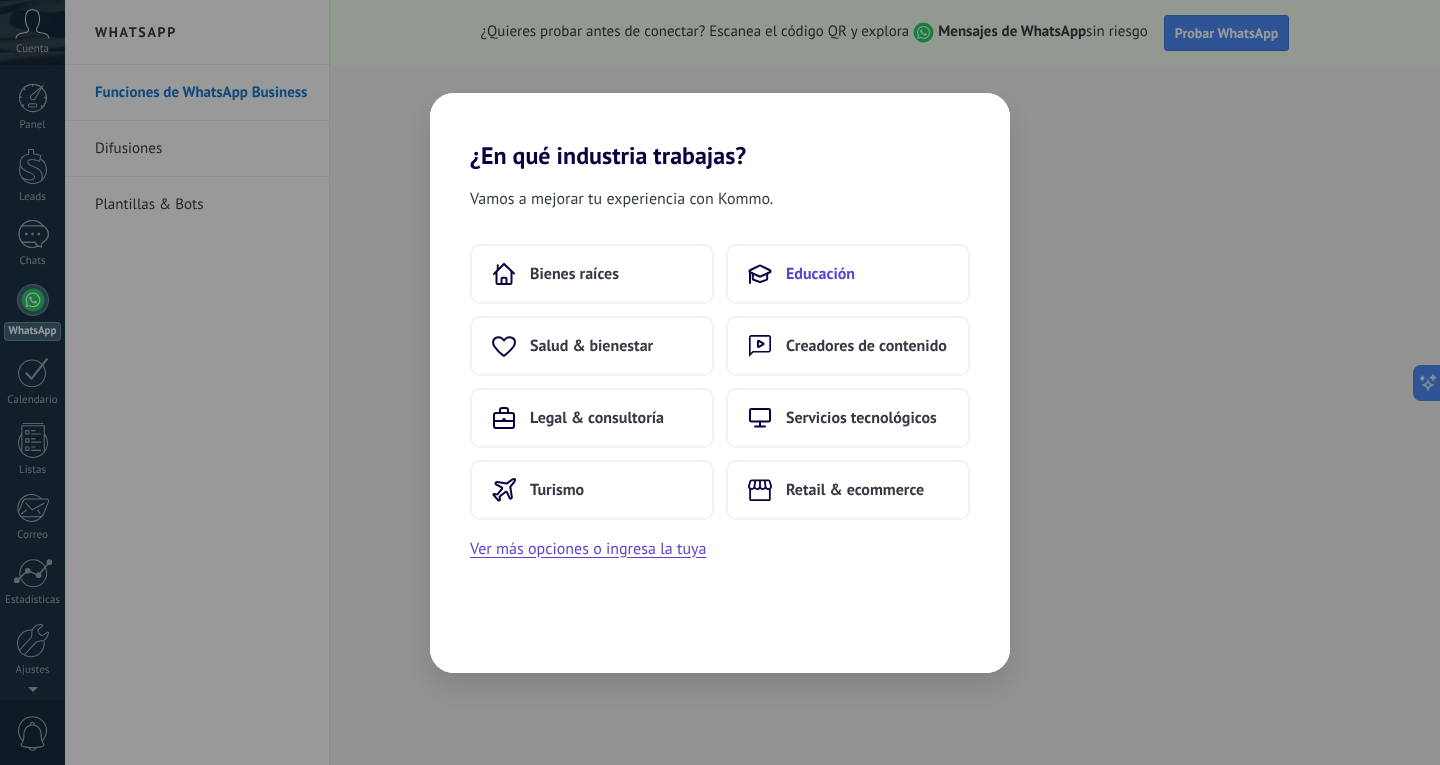 click on "Educación" at bounding box center [848, 274] 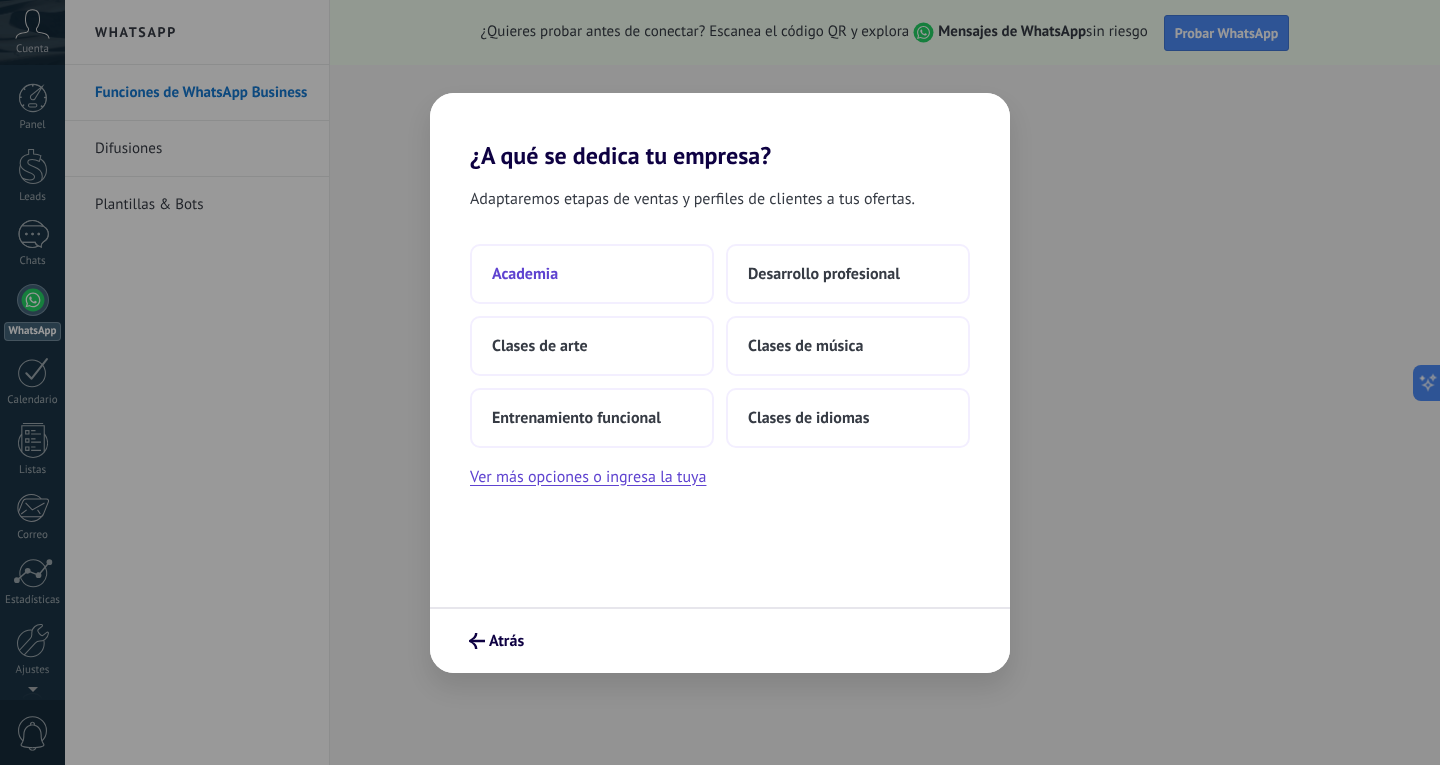 click on "Academia" at bounding box center (525, 274) 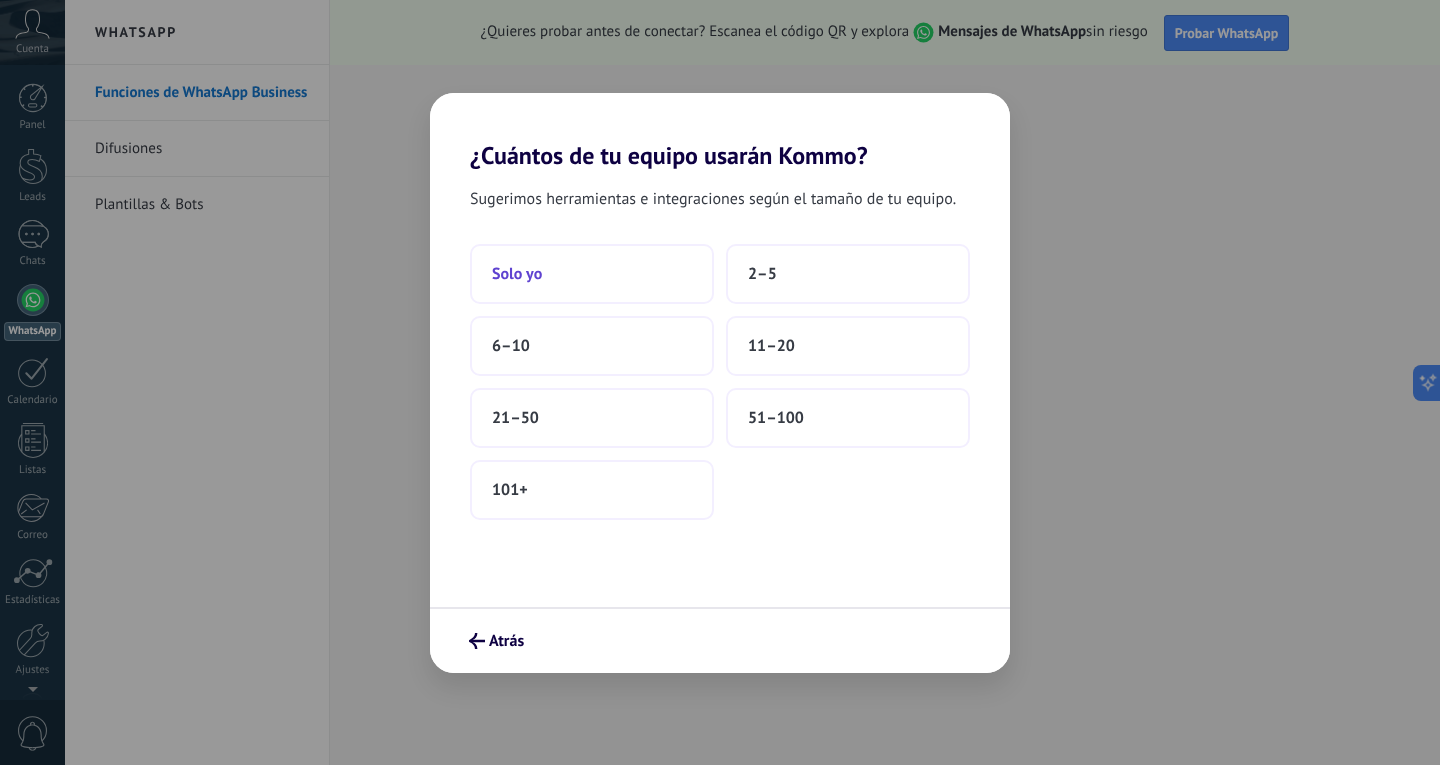 click on "Solo yo" at bounding box center [592, 274] 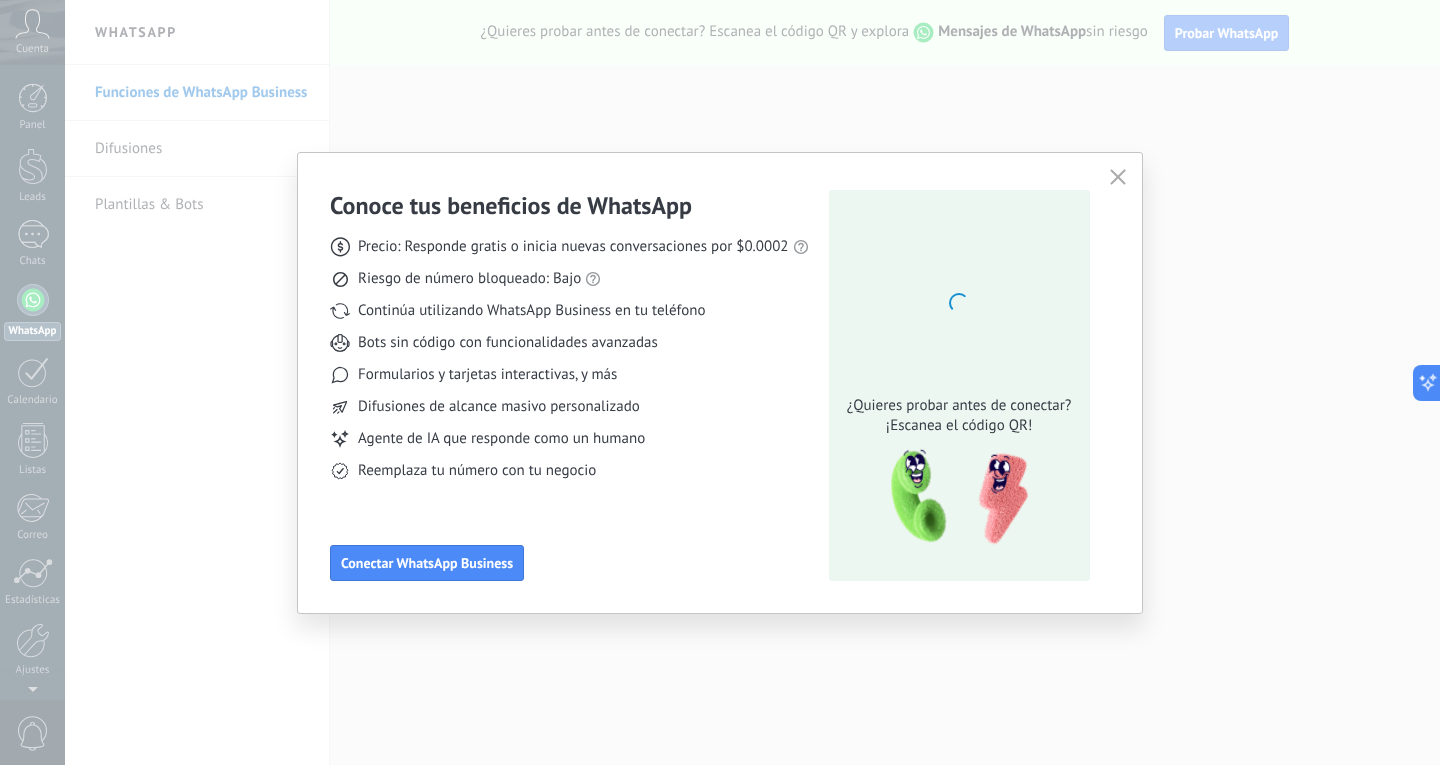 click 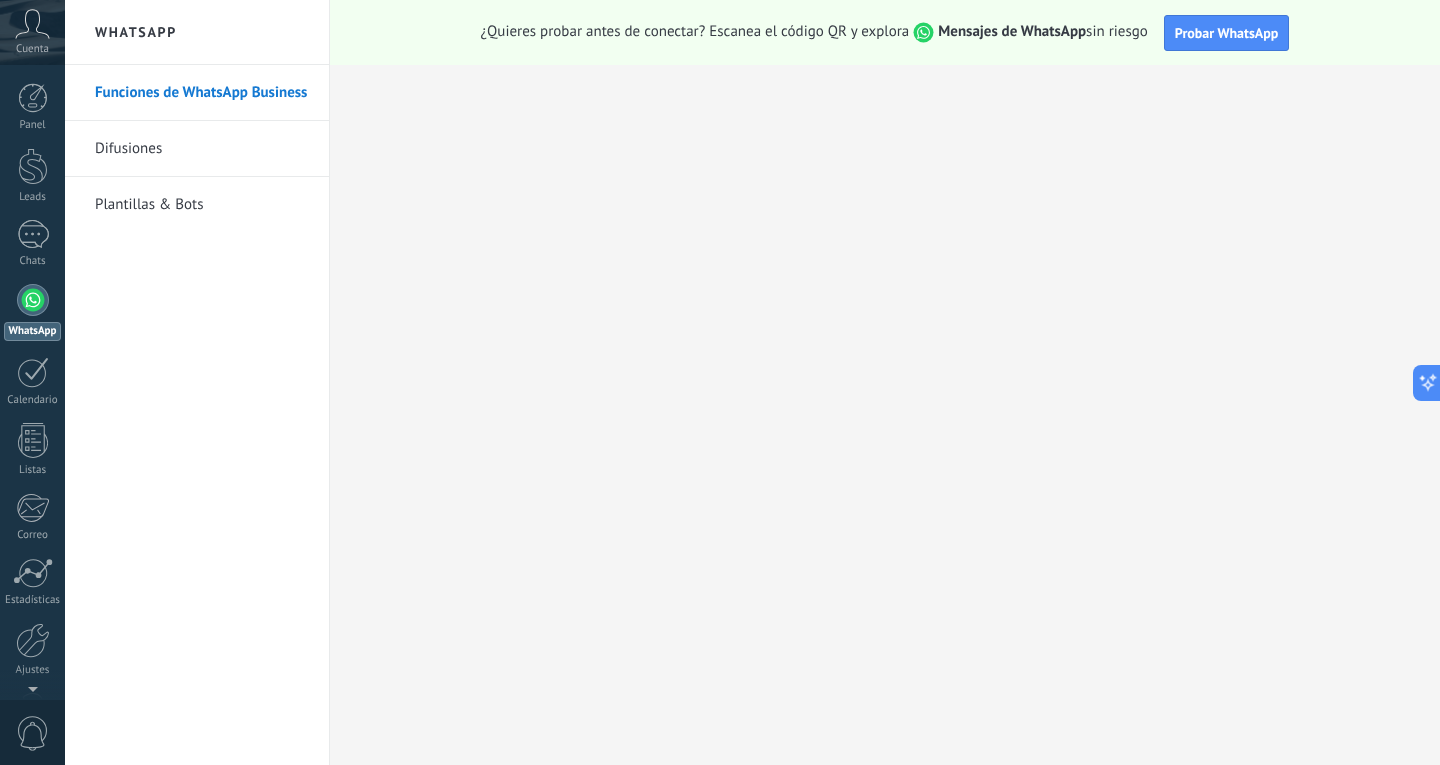 scroll, scrollTop: 67, scrollLeft: 0, axis: vertical 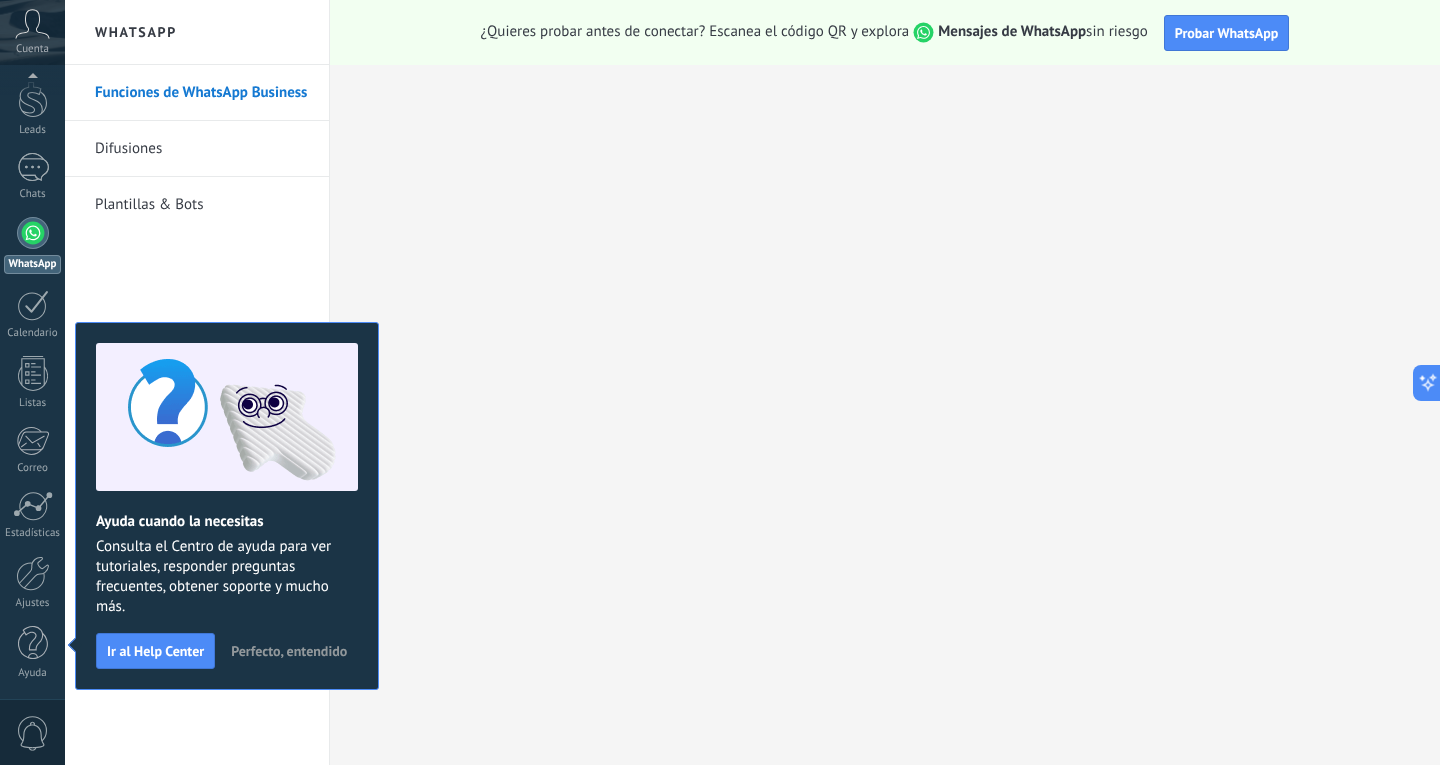click 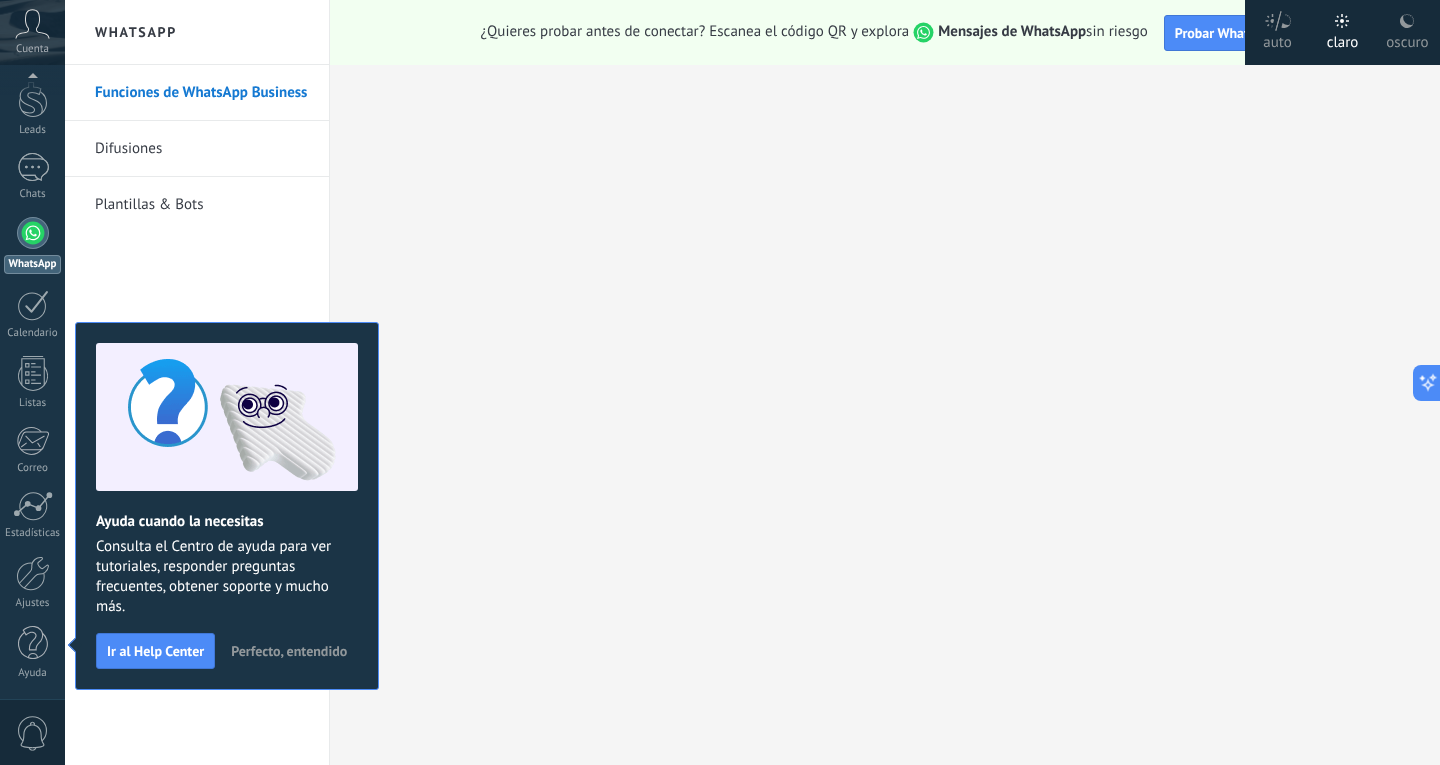 click 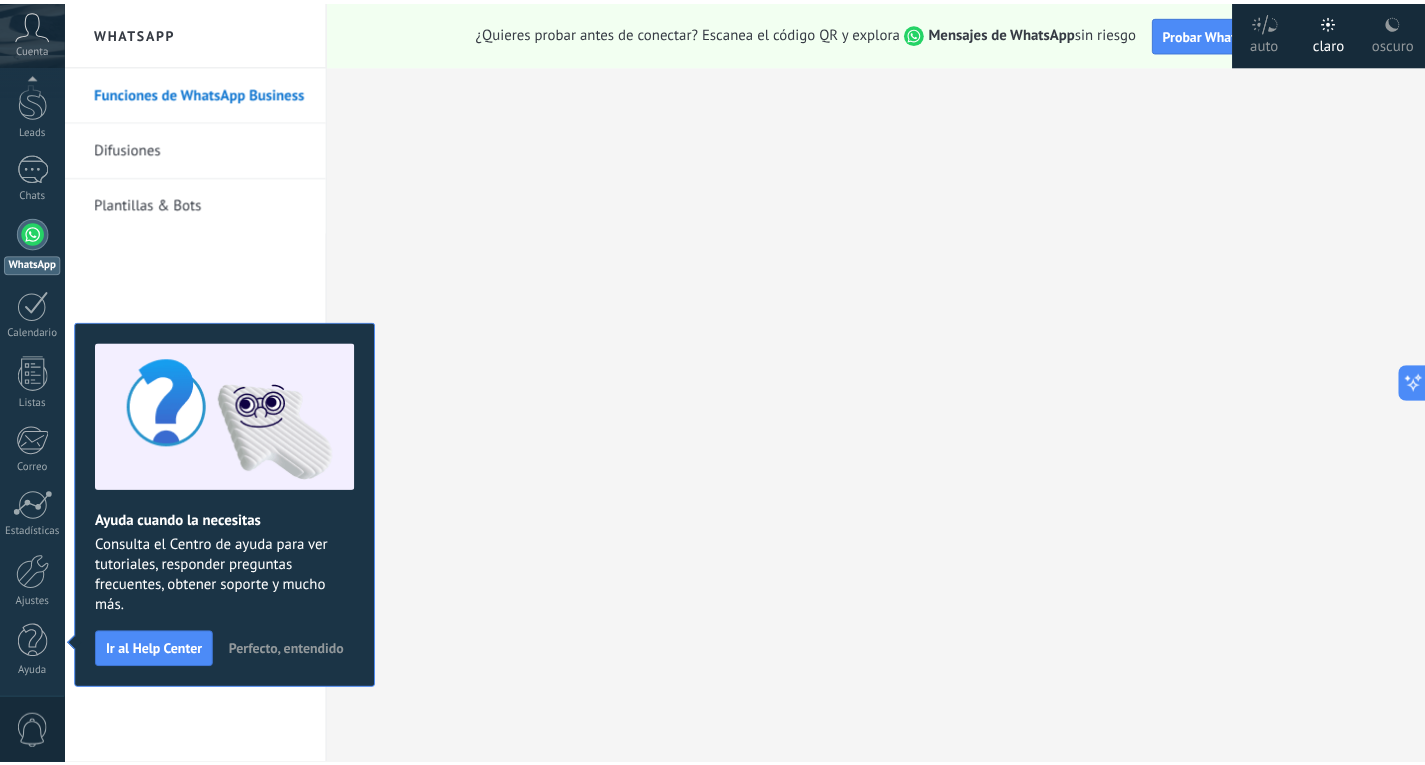 scroll, scrollTop: 0, scrollLeft: 0, axis: both 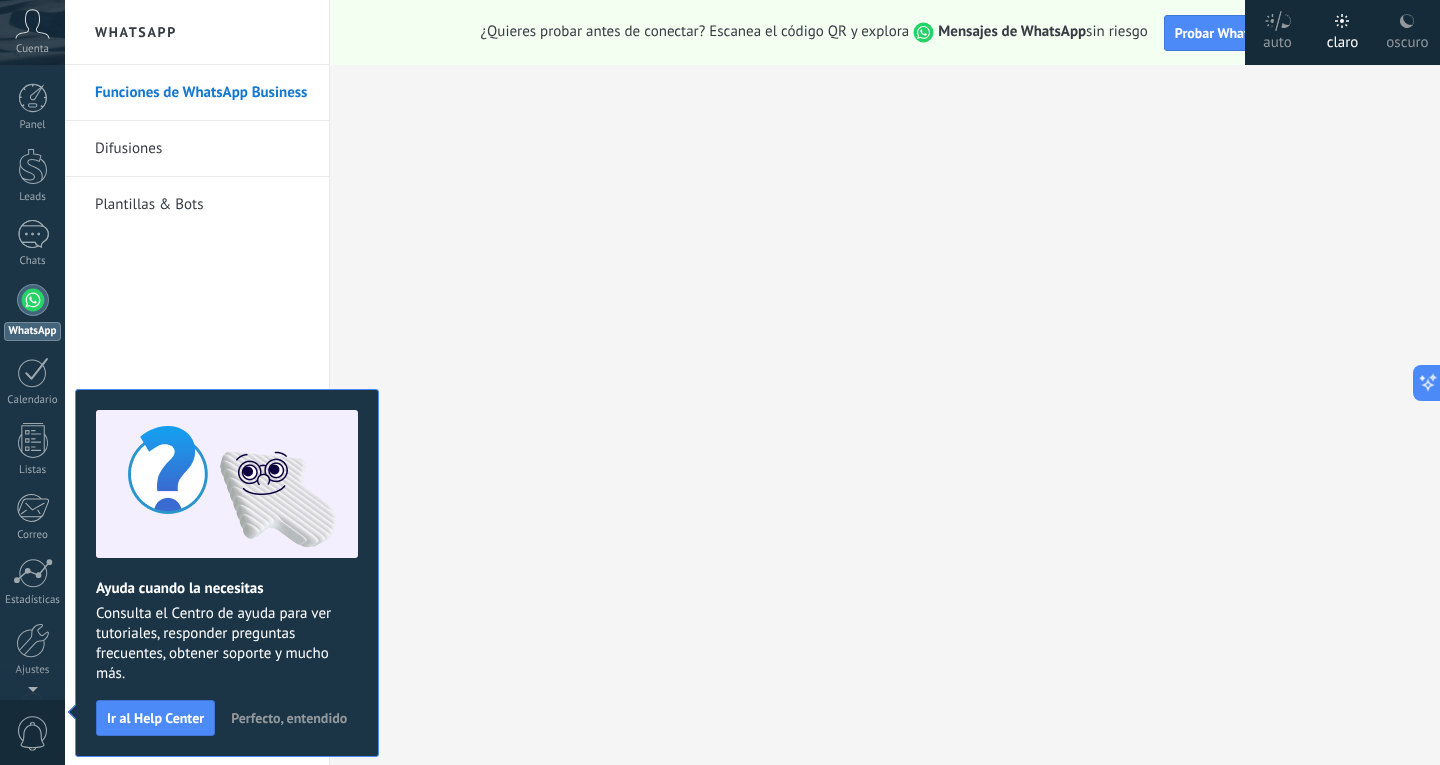 click 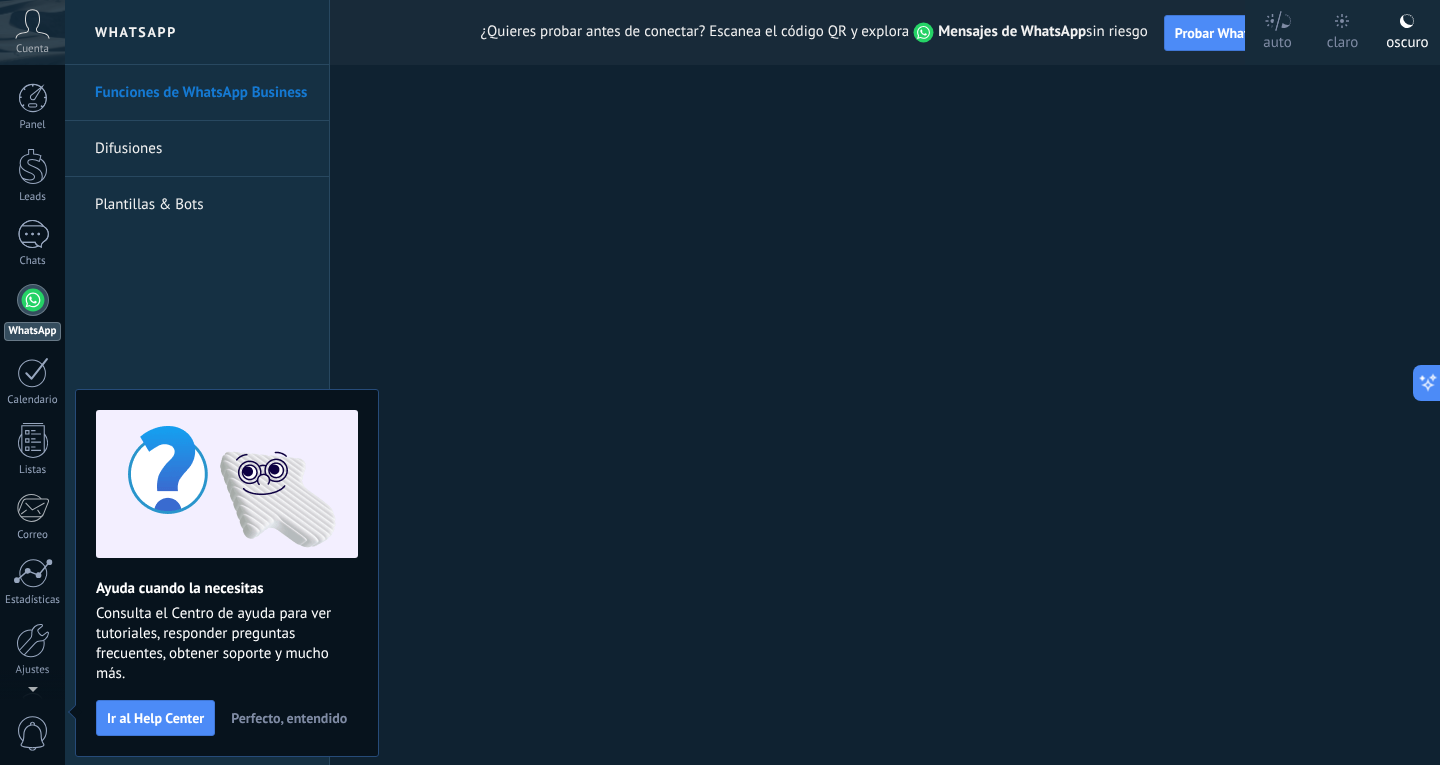 click on "Cuenta" at bounding box center (32, 49) 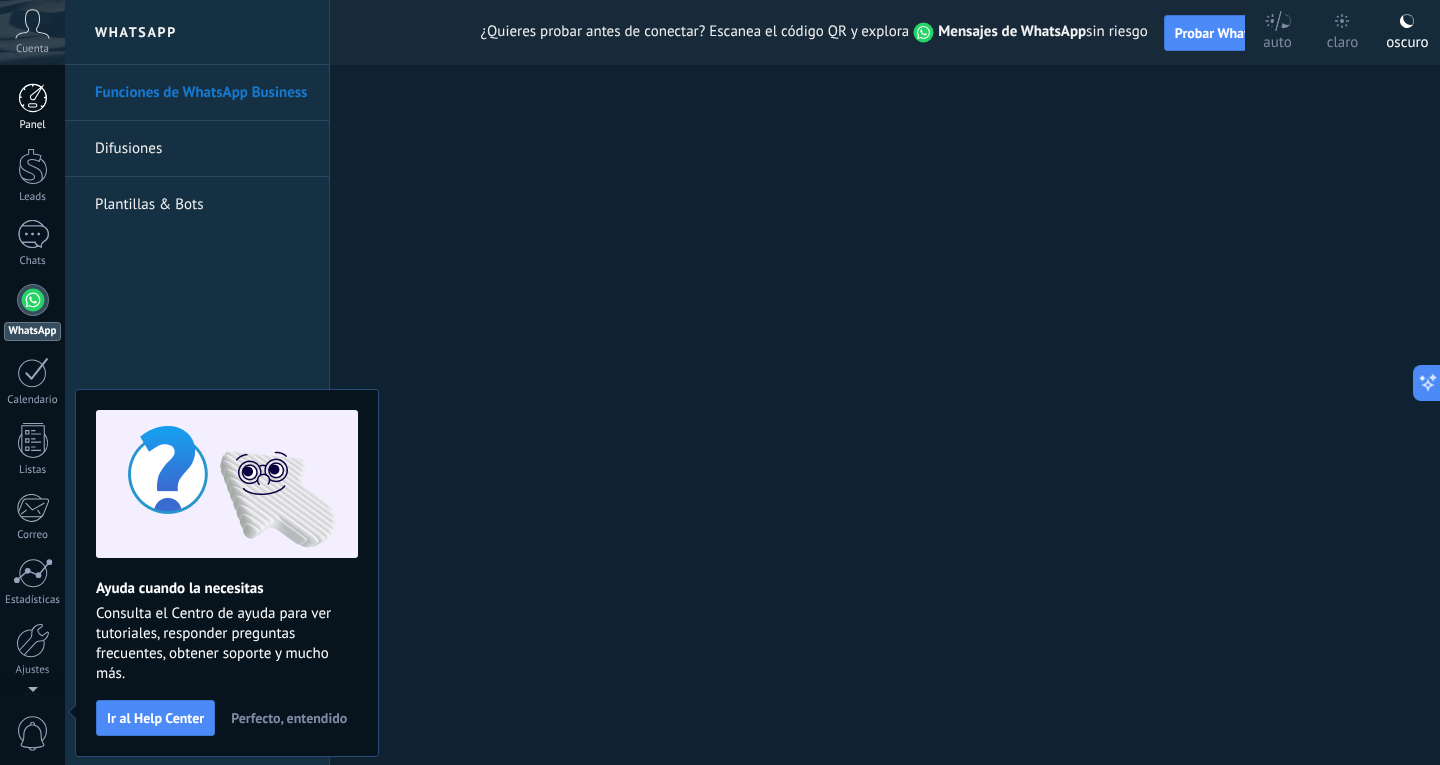 click at bounding box center [33, 98] 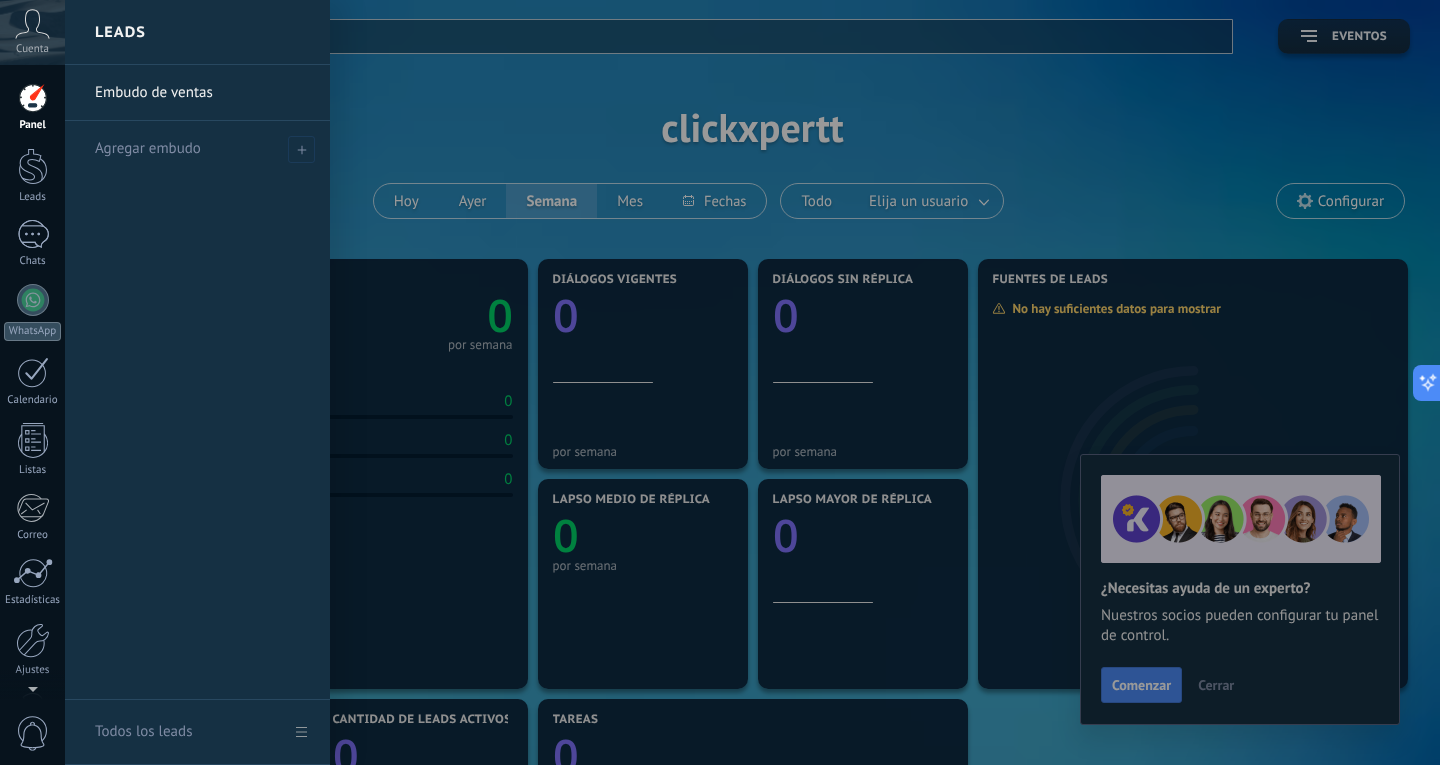 click at bounding box center (785, 382) 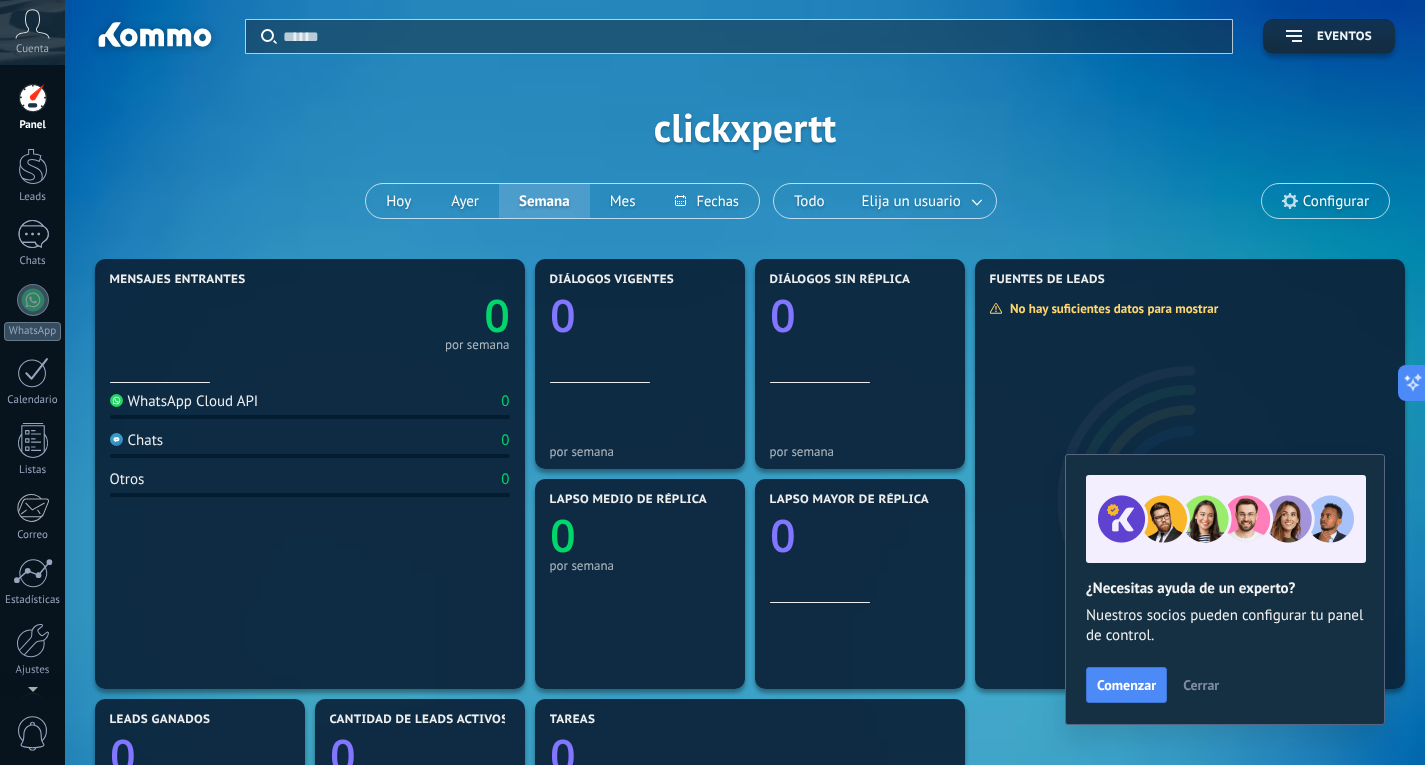 click on "Aplicar Eventos clickxpertt [PERSON_NAME] Semana Mes Todo Elija un usuario Configurar" at bounding box center (745, 127) 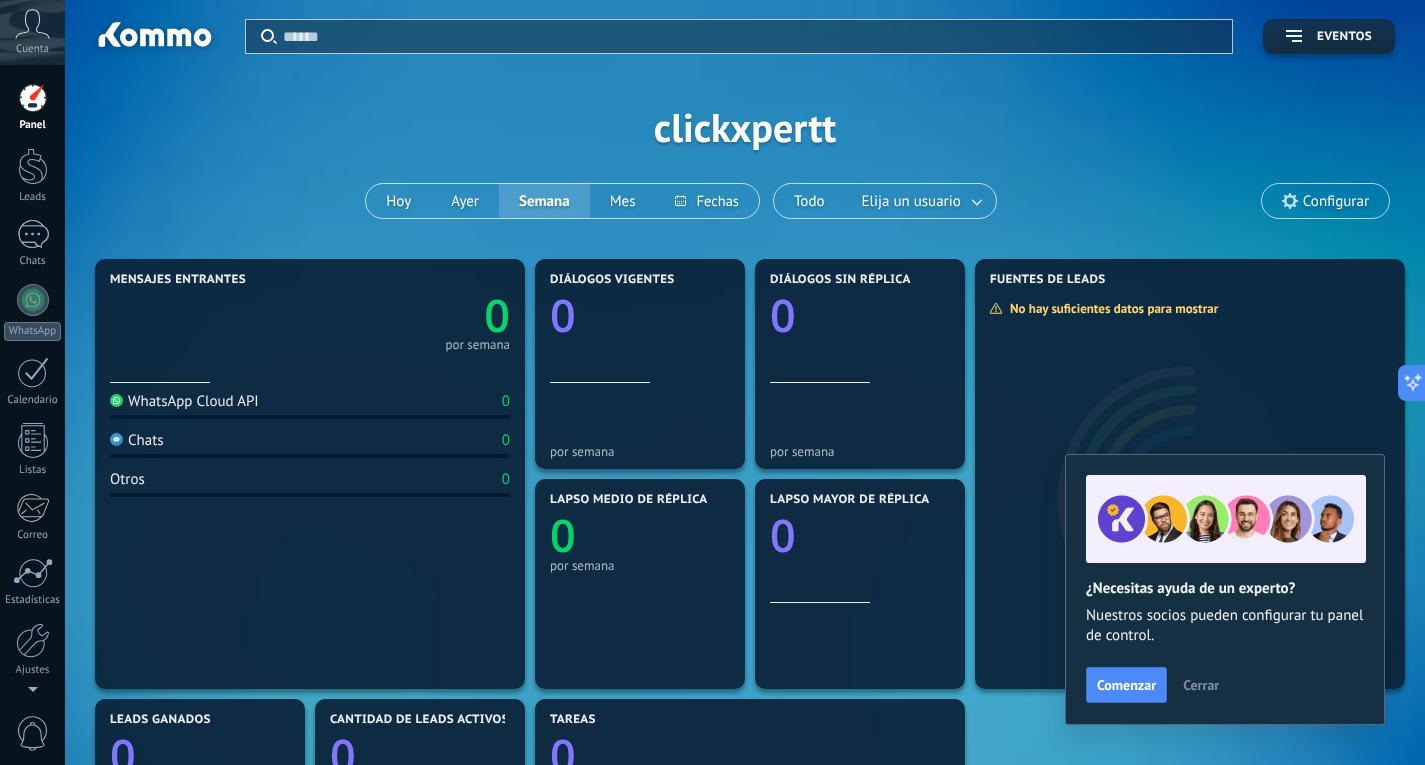 click on "Aplicar Eventos clickxpertt [PERSON_NAME] Semana Mes Todo Elija un usuario Configurar" at bounding box center (745, 127) 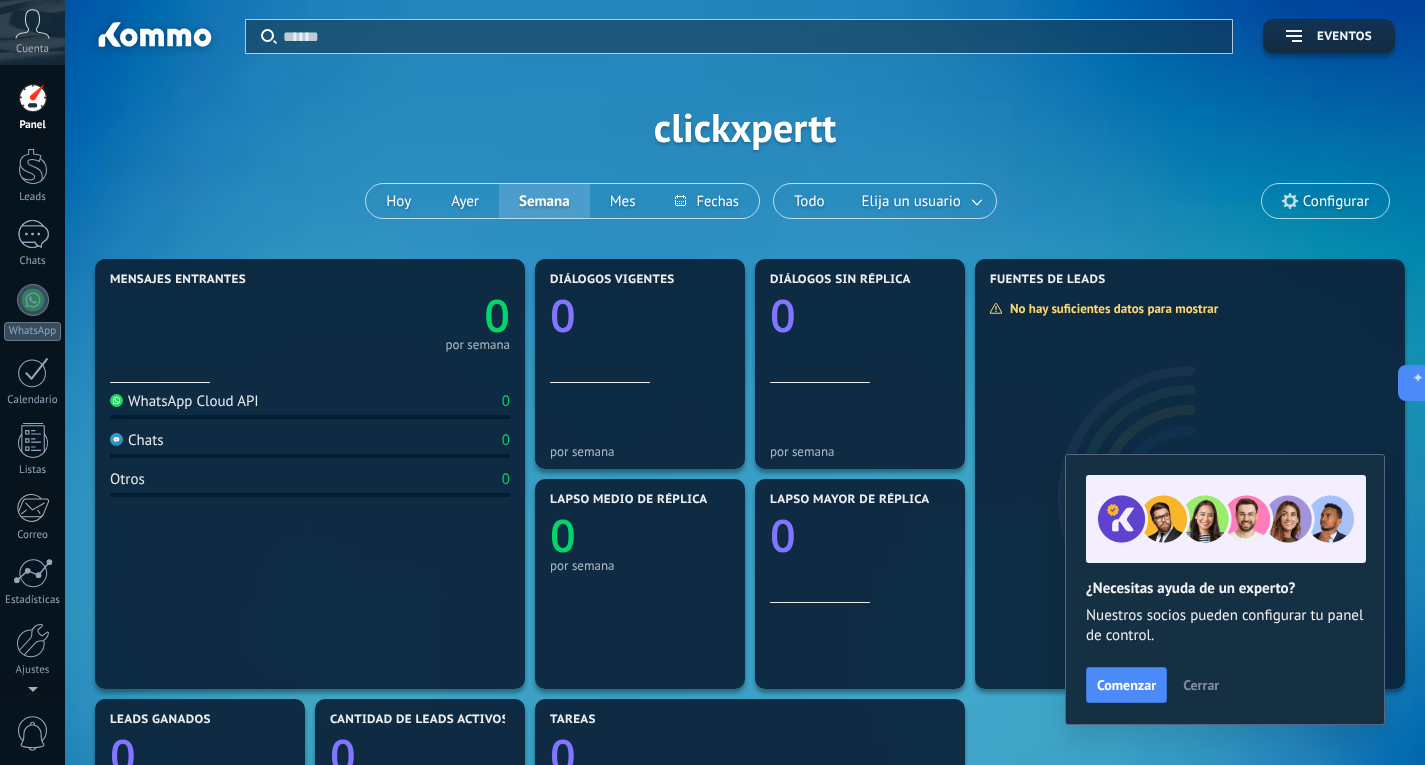 click on "Aplicar Eventos clickxpertt [PERSON_NAME] Semana Mes Todo Elija un usuario Configurar" at bounding box center (745, 127) 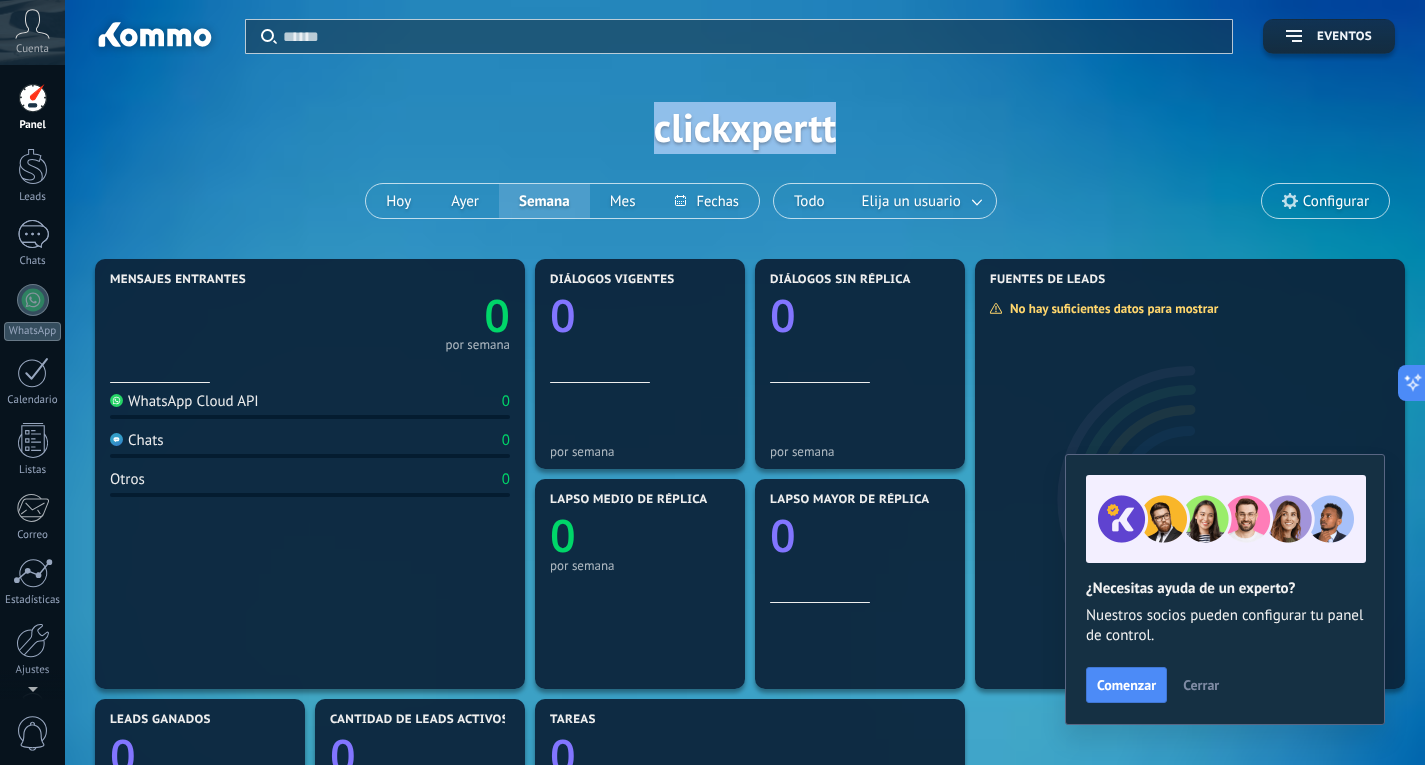 click on "Aplicar Eventos clickxpertt [PERSON_NAME] Semana Mes Todo Elija un usuario Configurar" at bounding box center (745, 127) 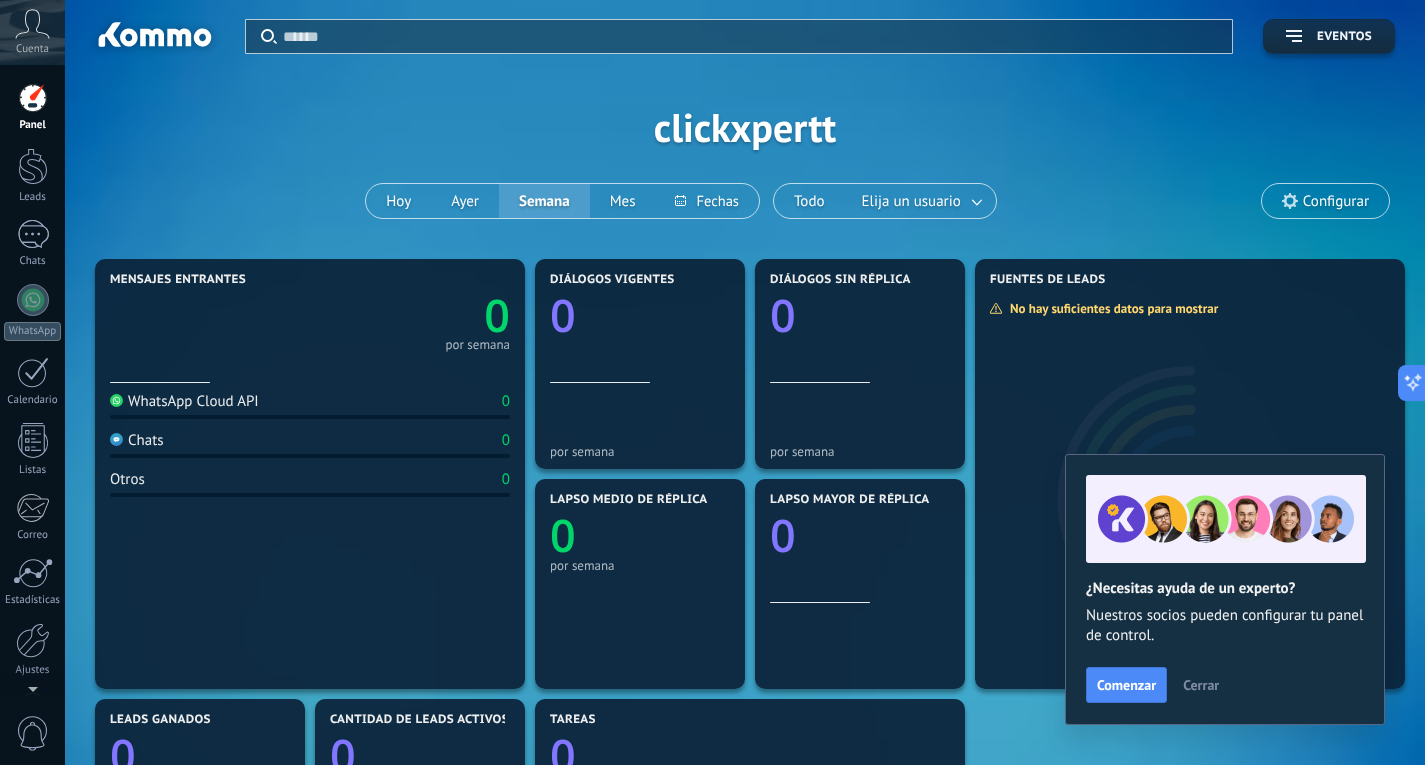 click on "Configurar" at bounding box center (1336, 201) 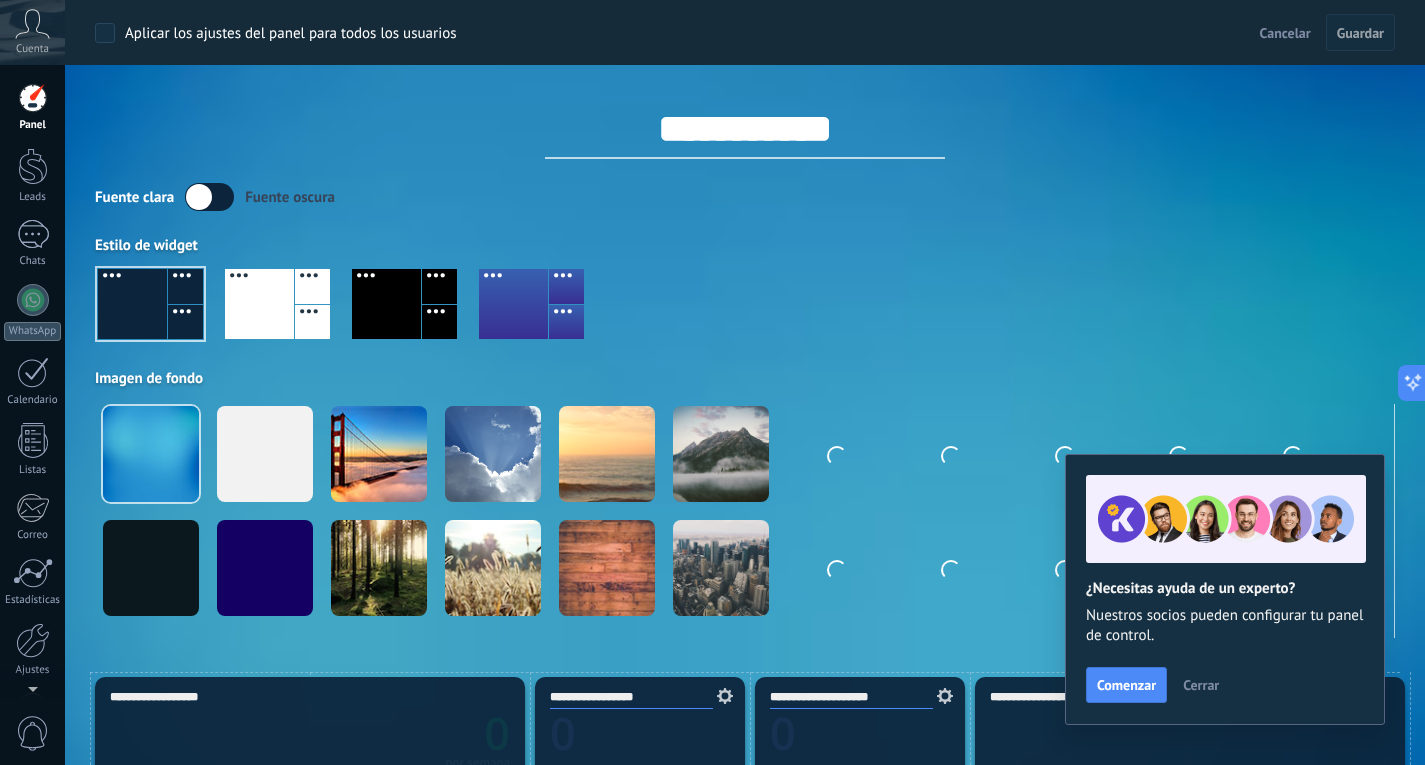 click on "**********" at bounding box center (745, 129) 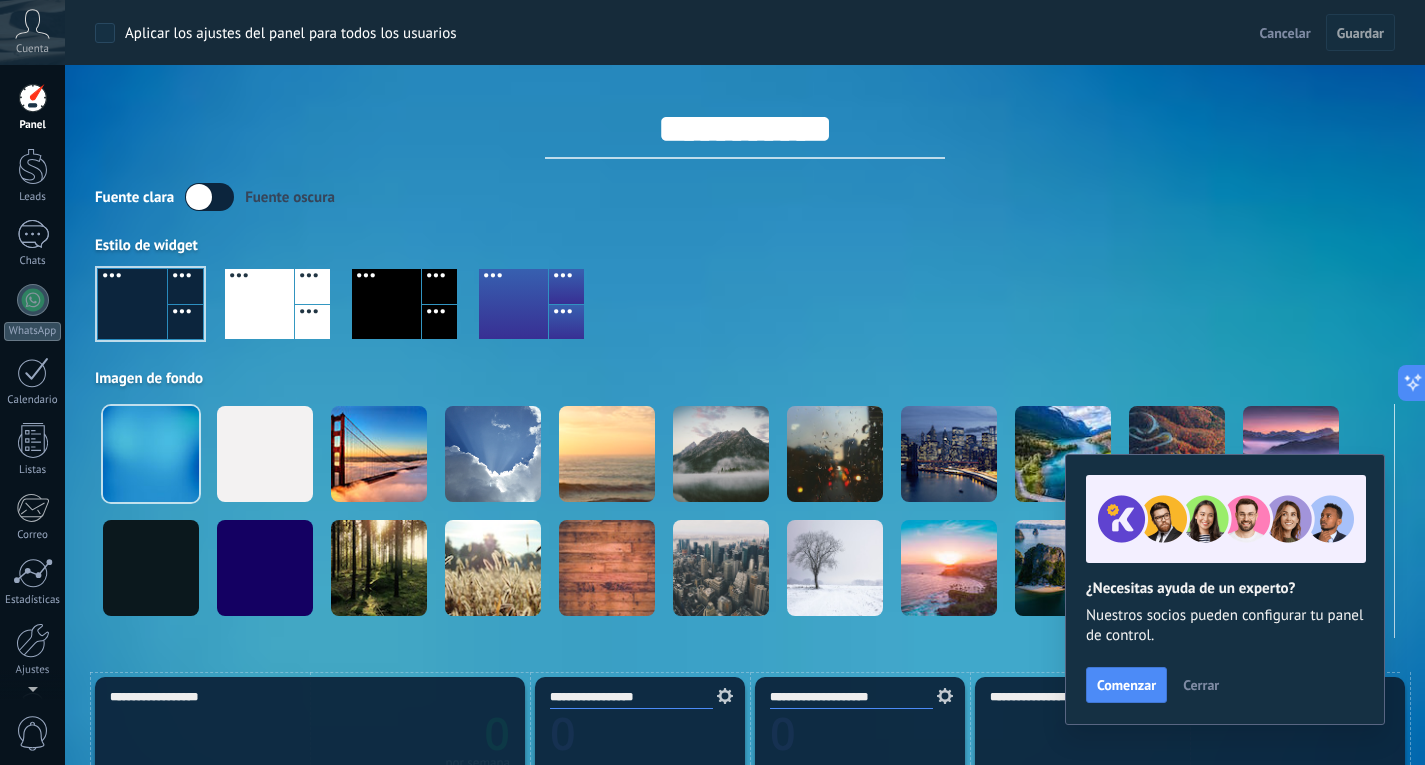 drag, startPoint x: 843, startPoint y: 118, endPoint x: 645, endPoint y: 131, distance: 198.42632 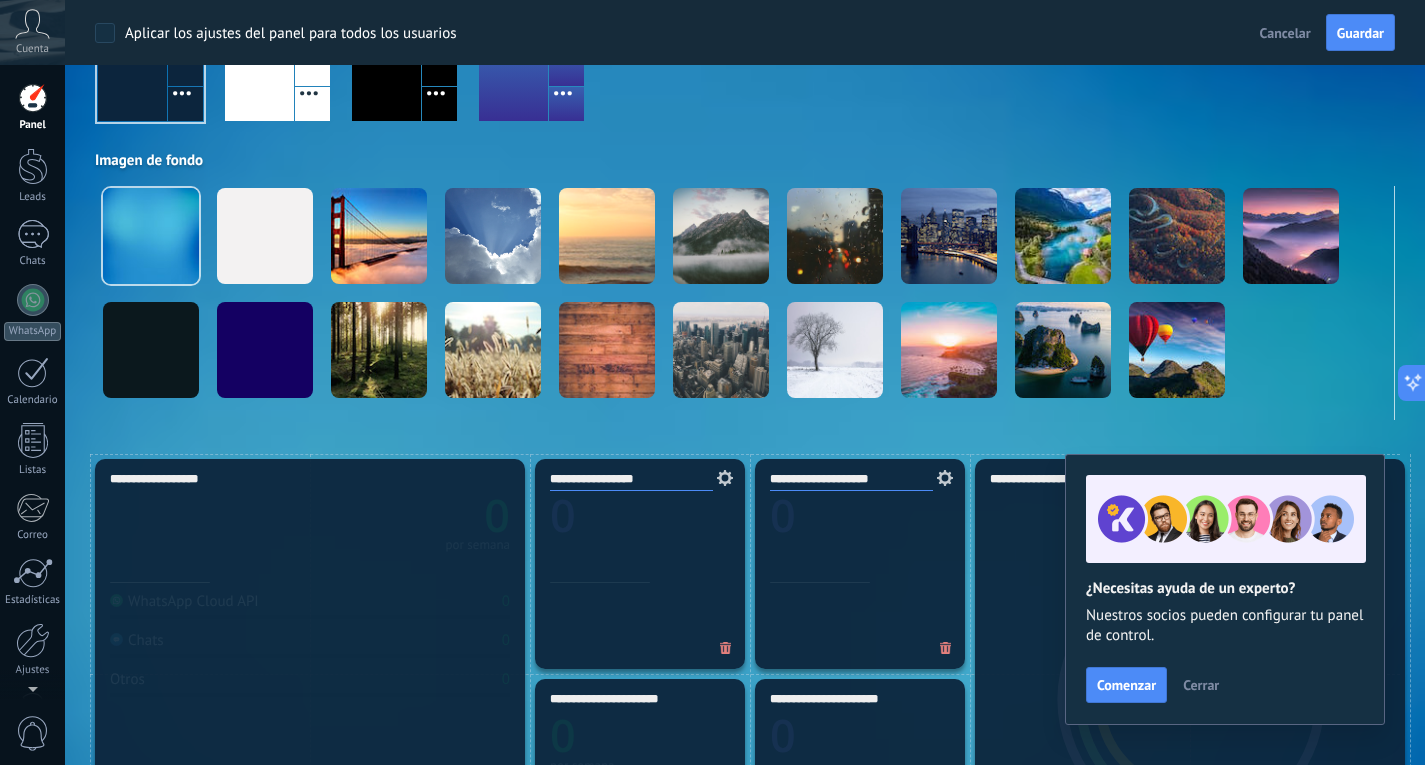 scroll, scrollTop: 300, scrollLeft: 0, axis: vertical 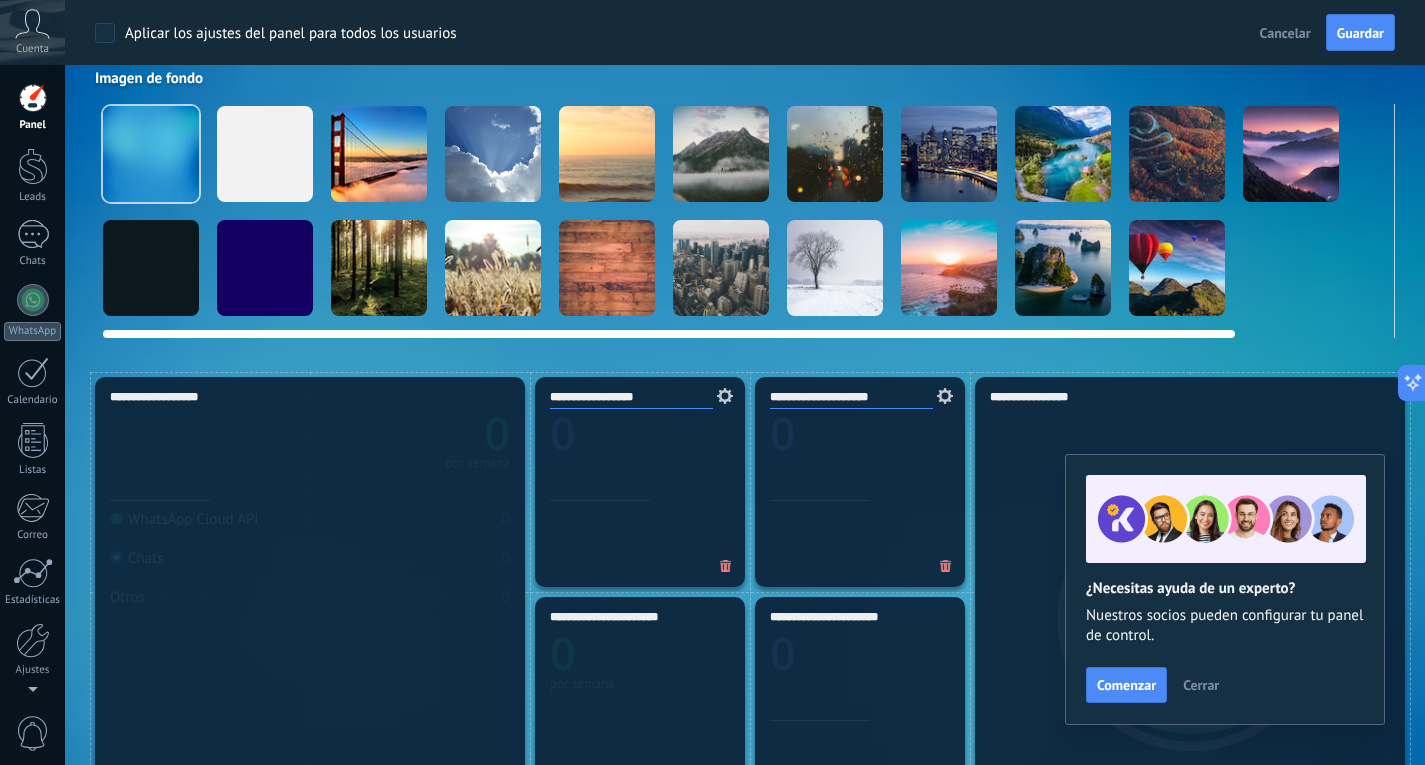 type on "**********" 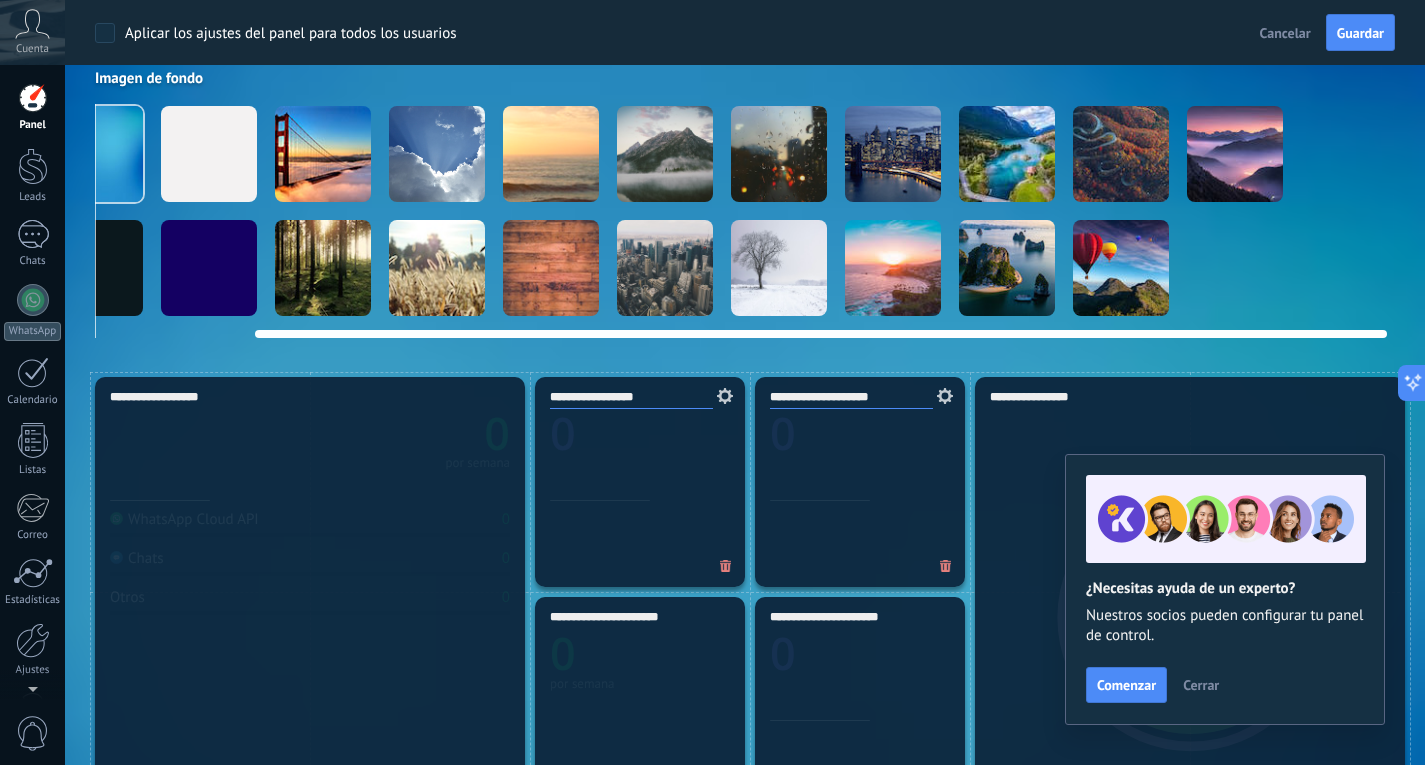 scroll, scrollTop: 0, scrollLeft: 174, axis: horizontal 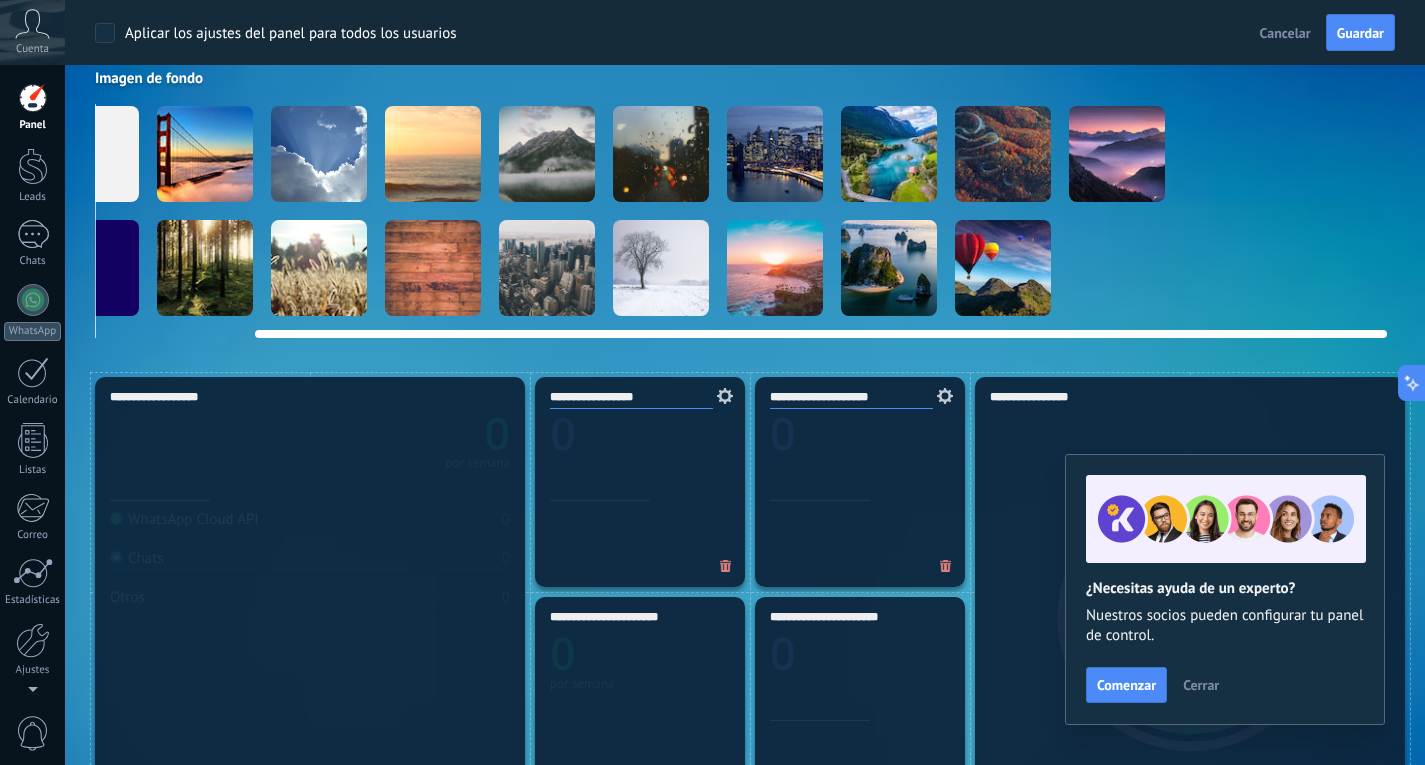 drag, startPoint x: 1224, startPoint y: 335, endPoint x: 1439, endPoint y: 326, distance: 215.1883 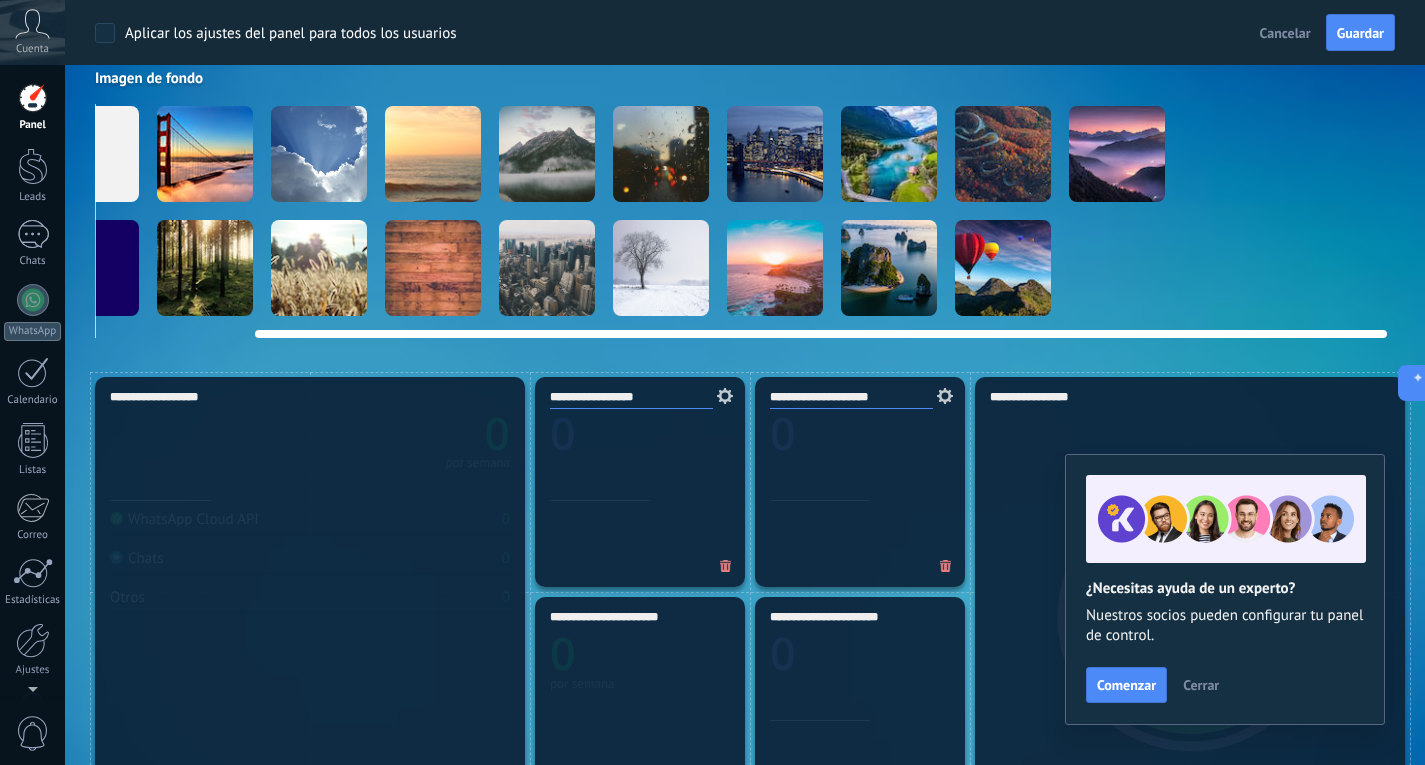 click at bounding box center (1231, 268) 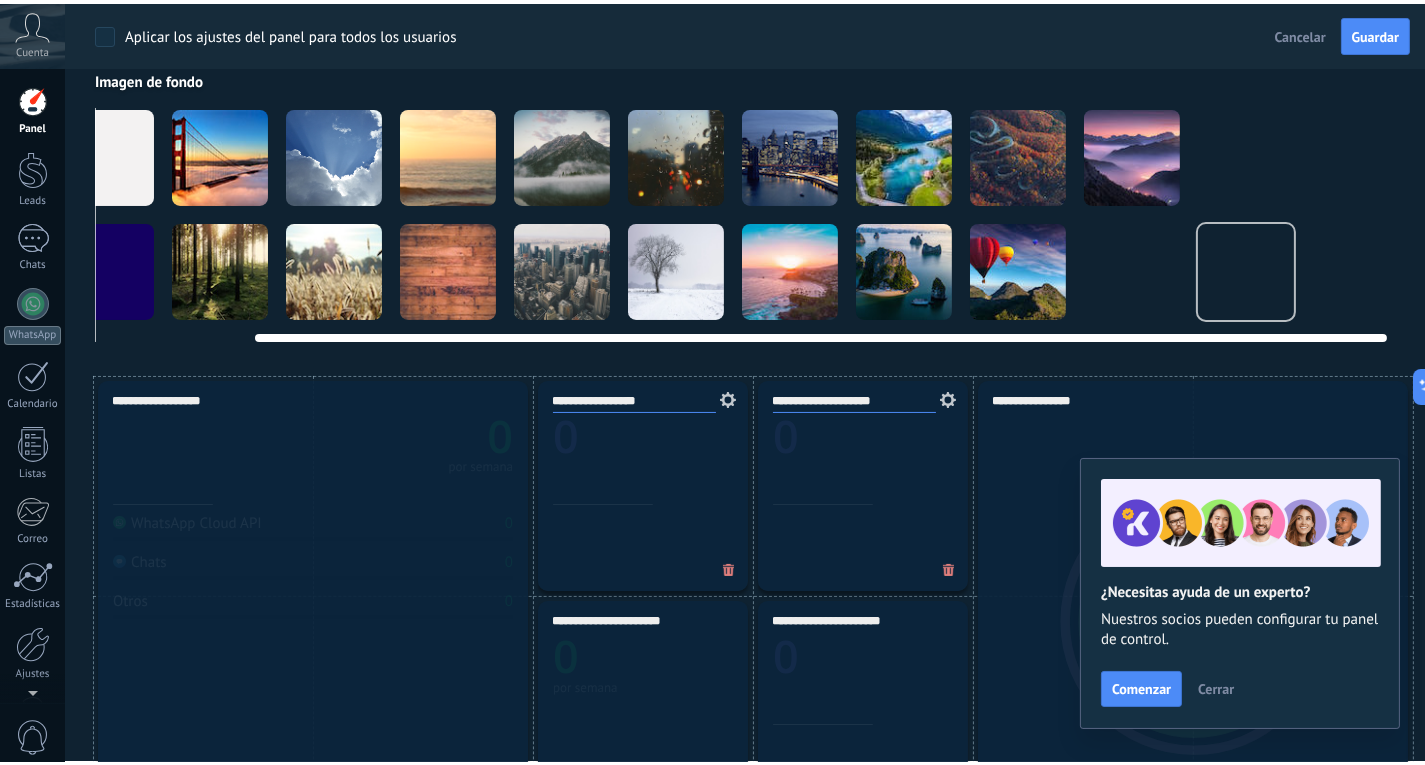 scroll, scrollTop: 0, scrollLeft: 159, axis: horizontal 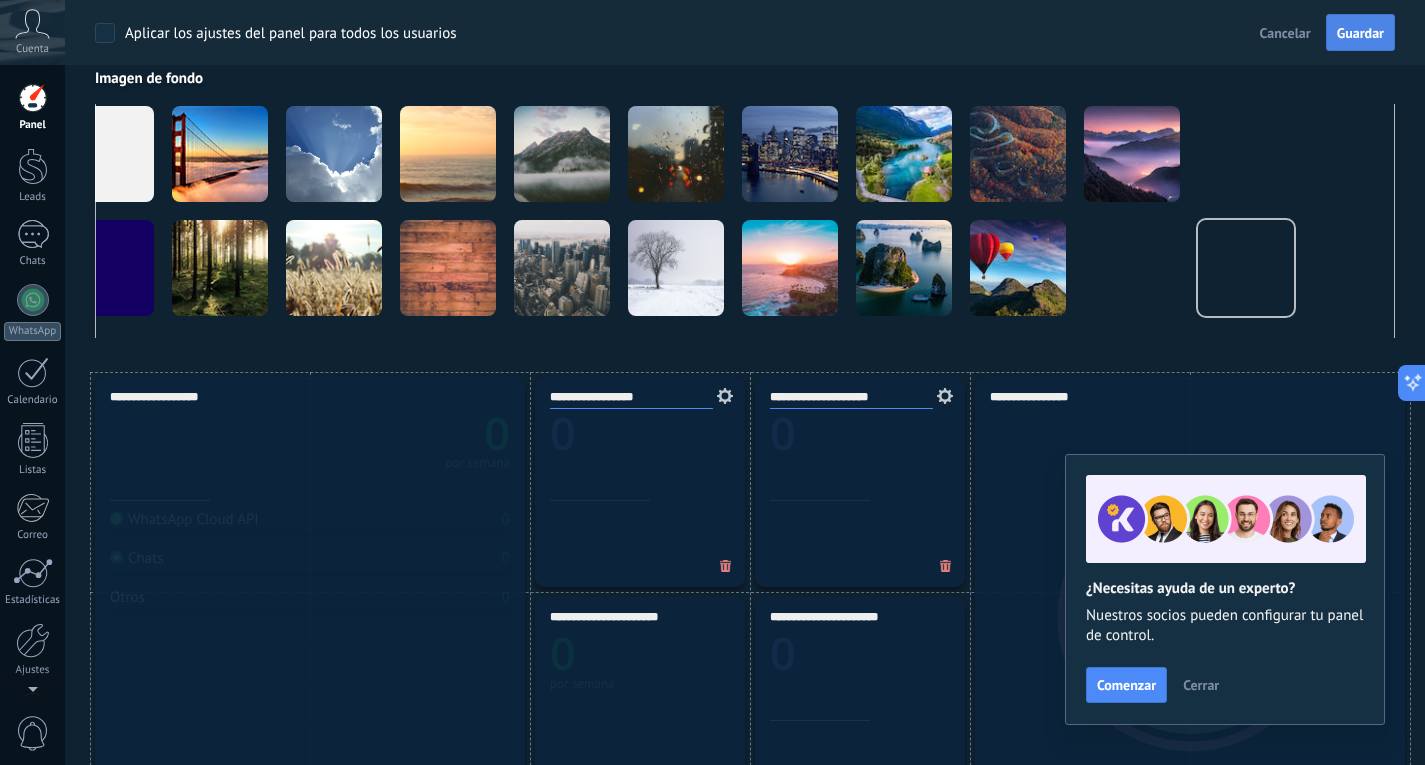 click on "Guardar" at bounding box center (1360, 33) 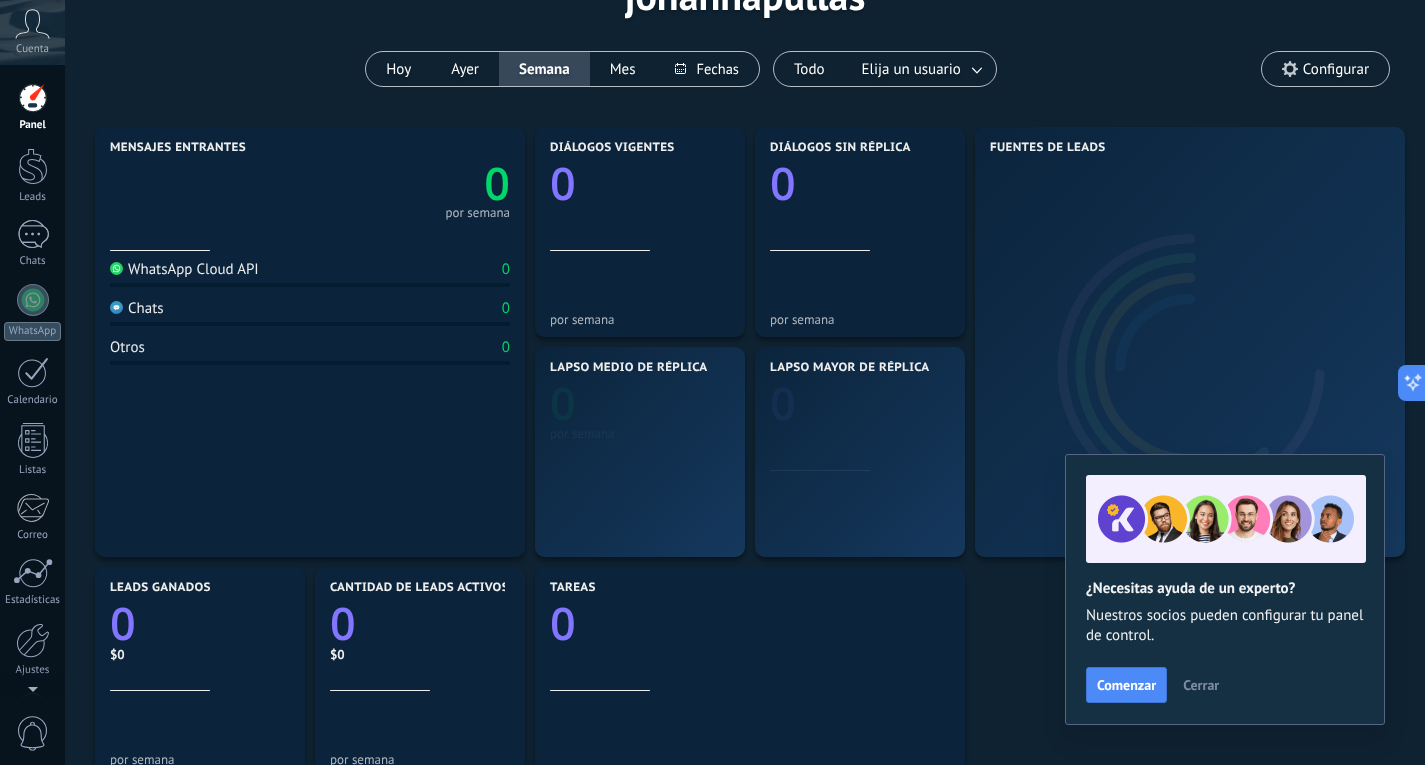 scroll, scrollTop: 0, scrollLeft: 0, axis: both 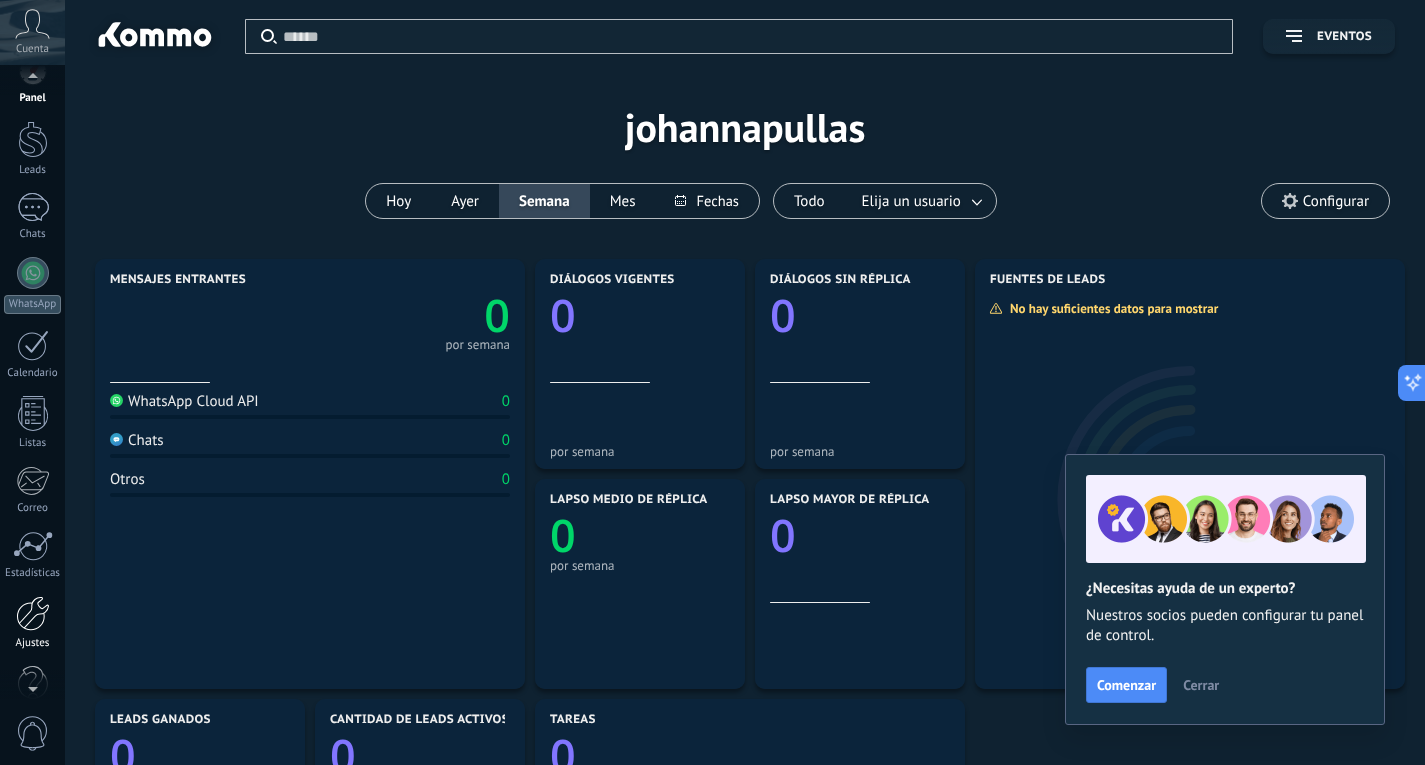 click at bounding box center [33, 613] 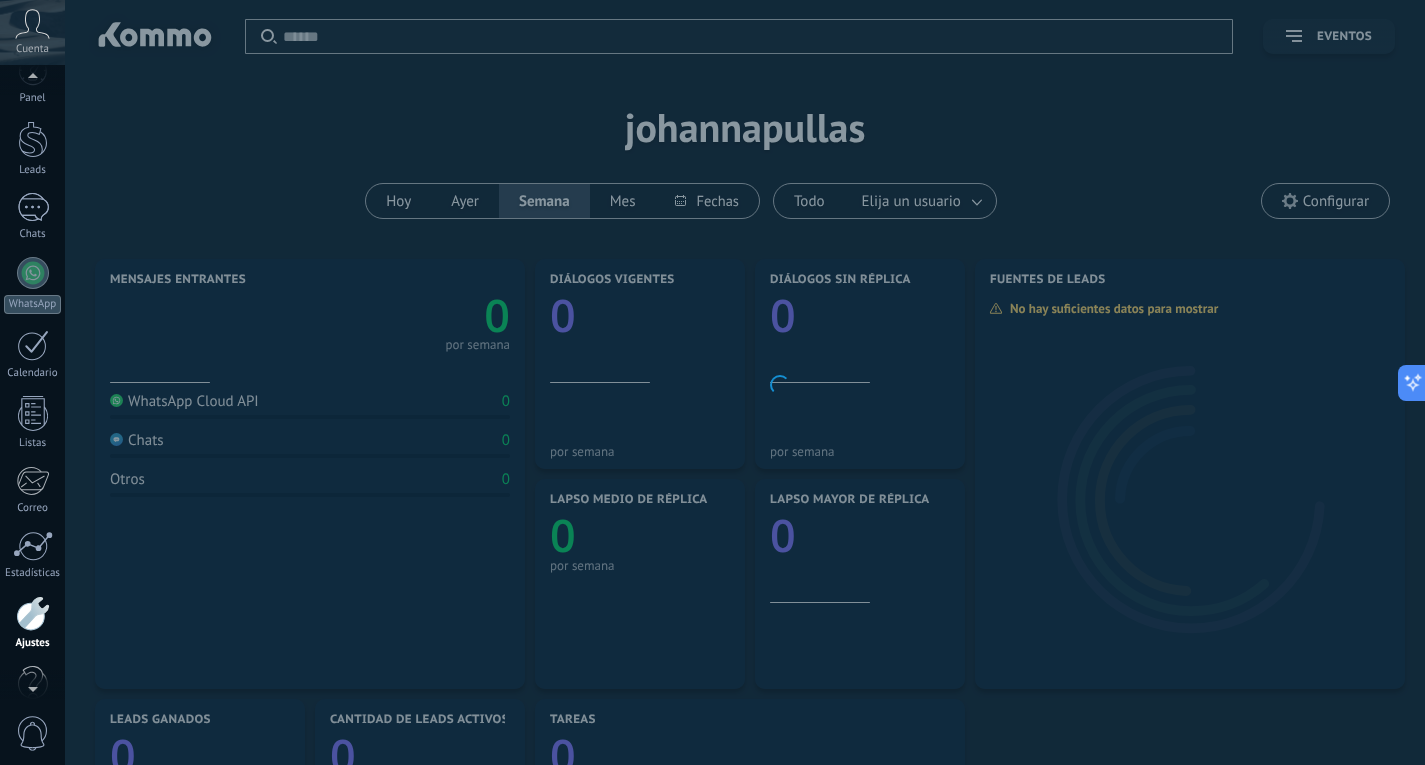 scroll, scrollTop: 67, scrollLeft: 0, axis: vertical 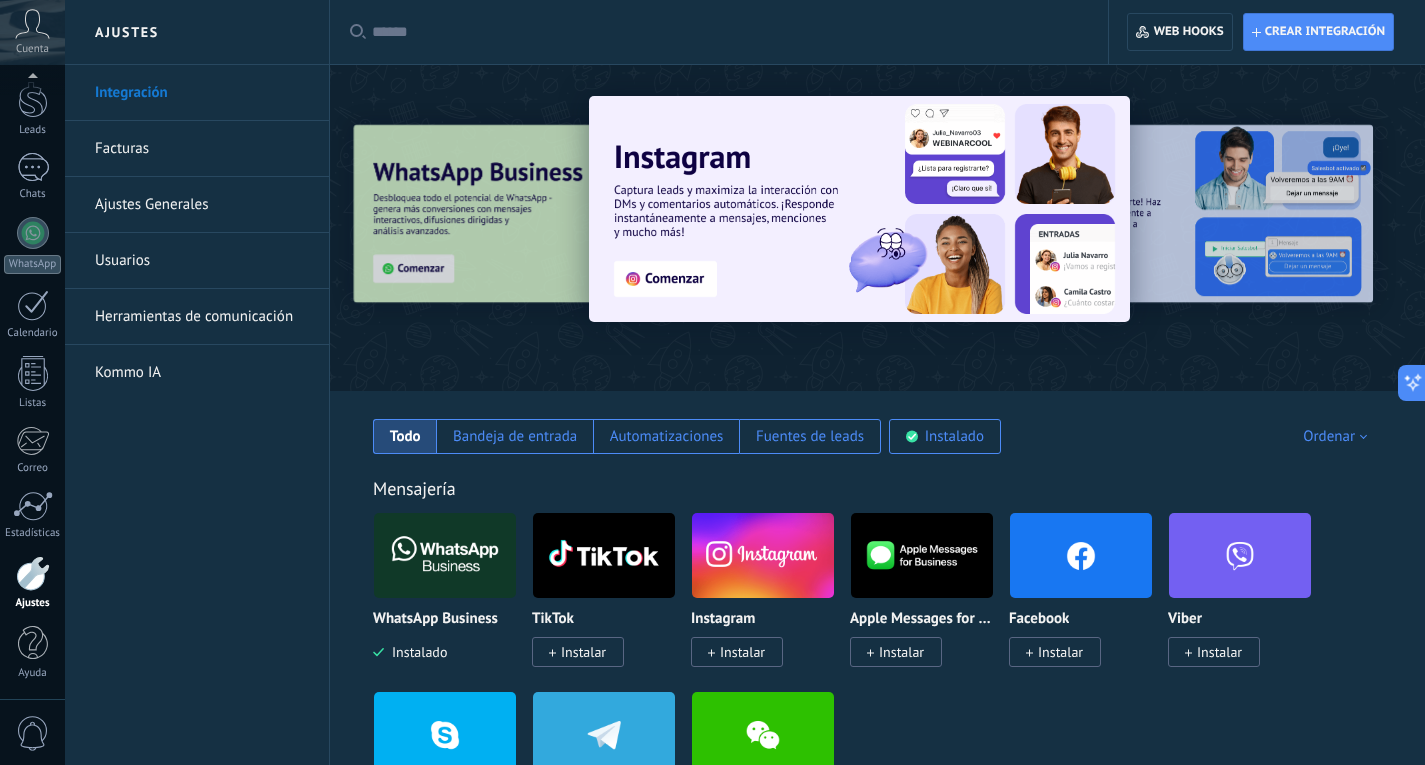 click on "Herramientas de comunicación" at bounding box center (202, 317) 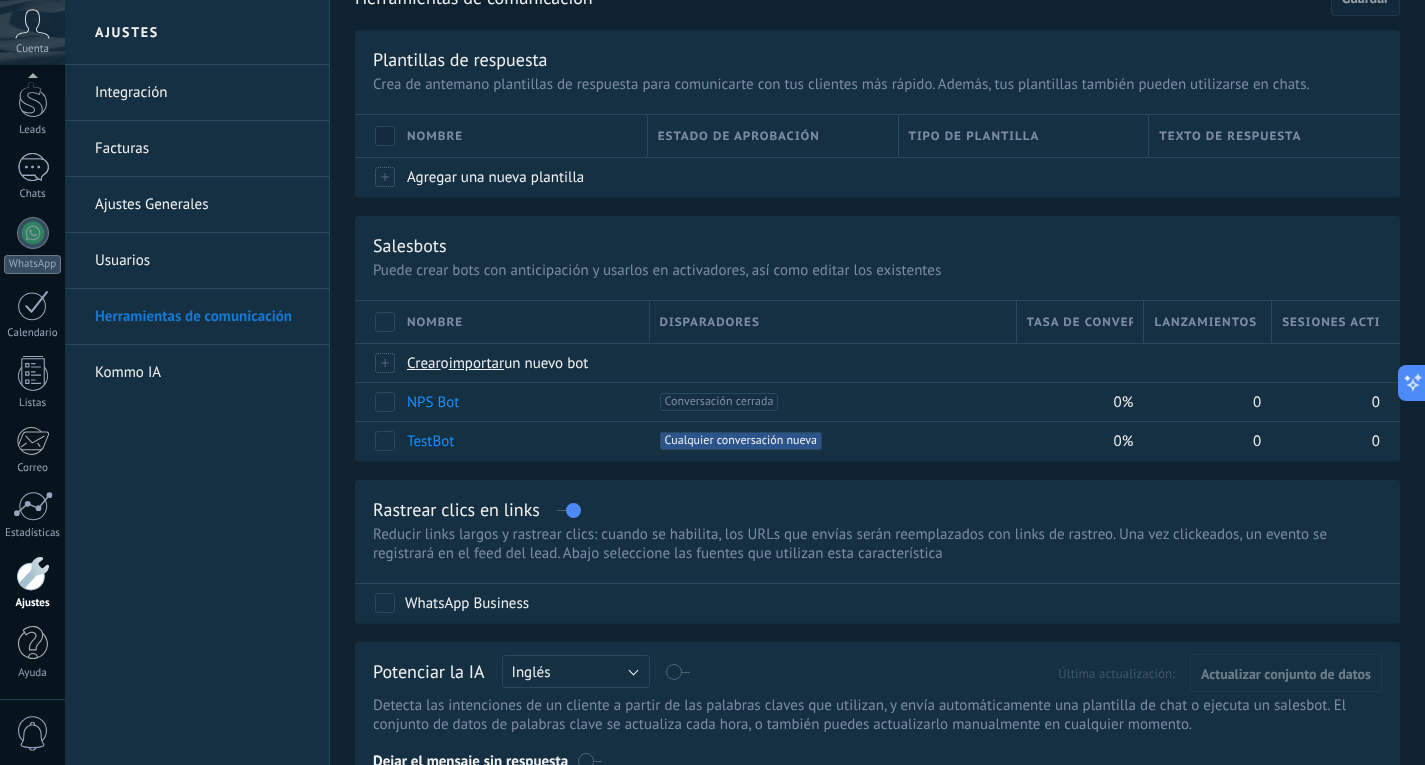 scroll, scrollTop: 0, scrollLeft: 0, axis: both 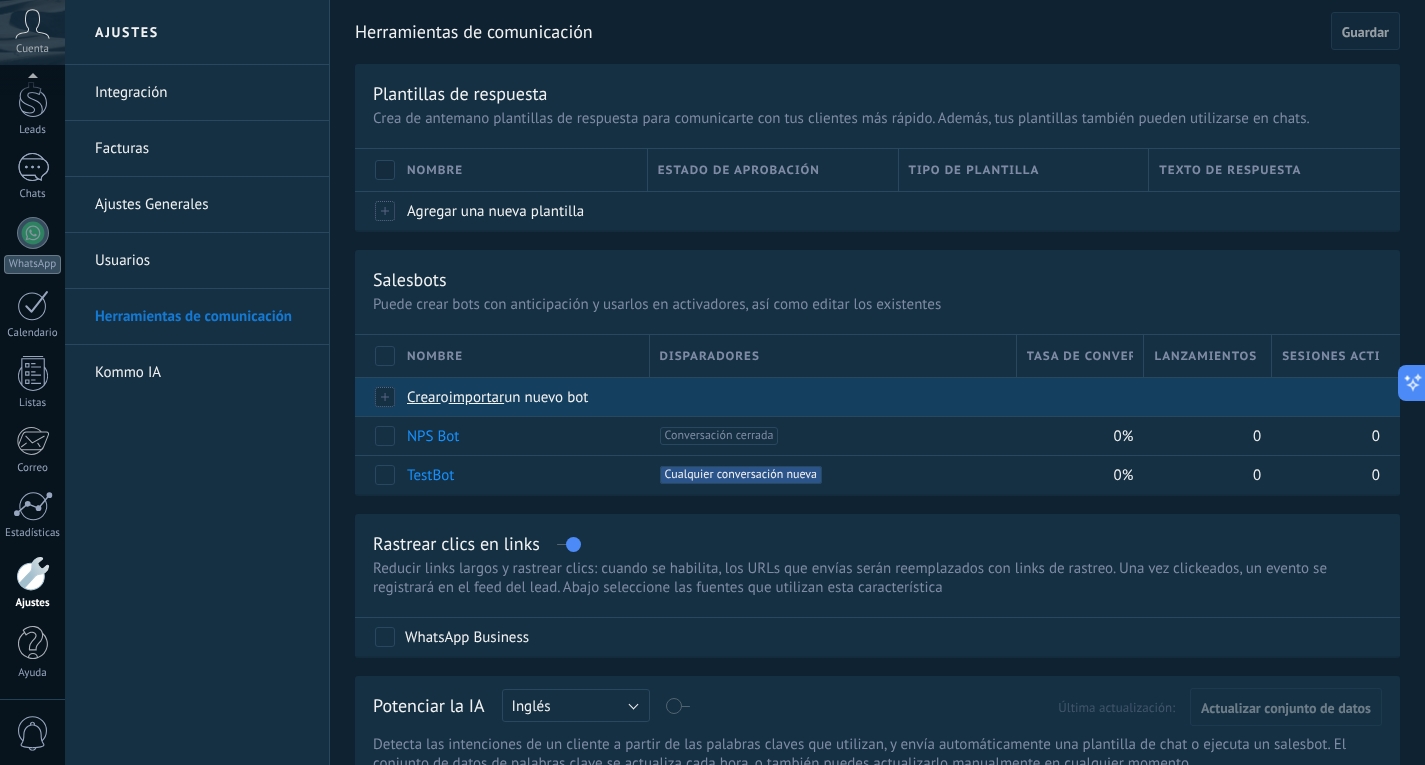 click on "Crear" at bounding box center [424, 397] 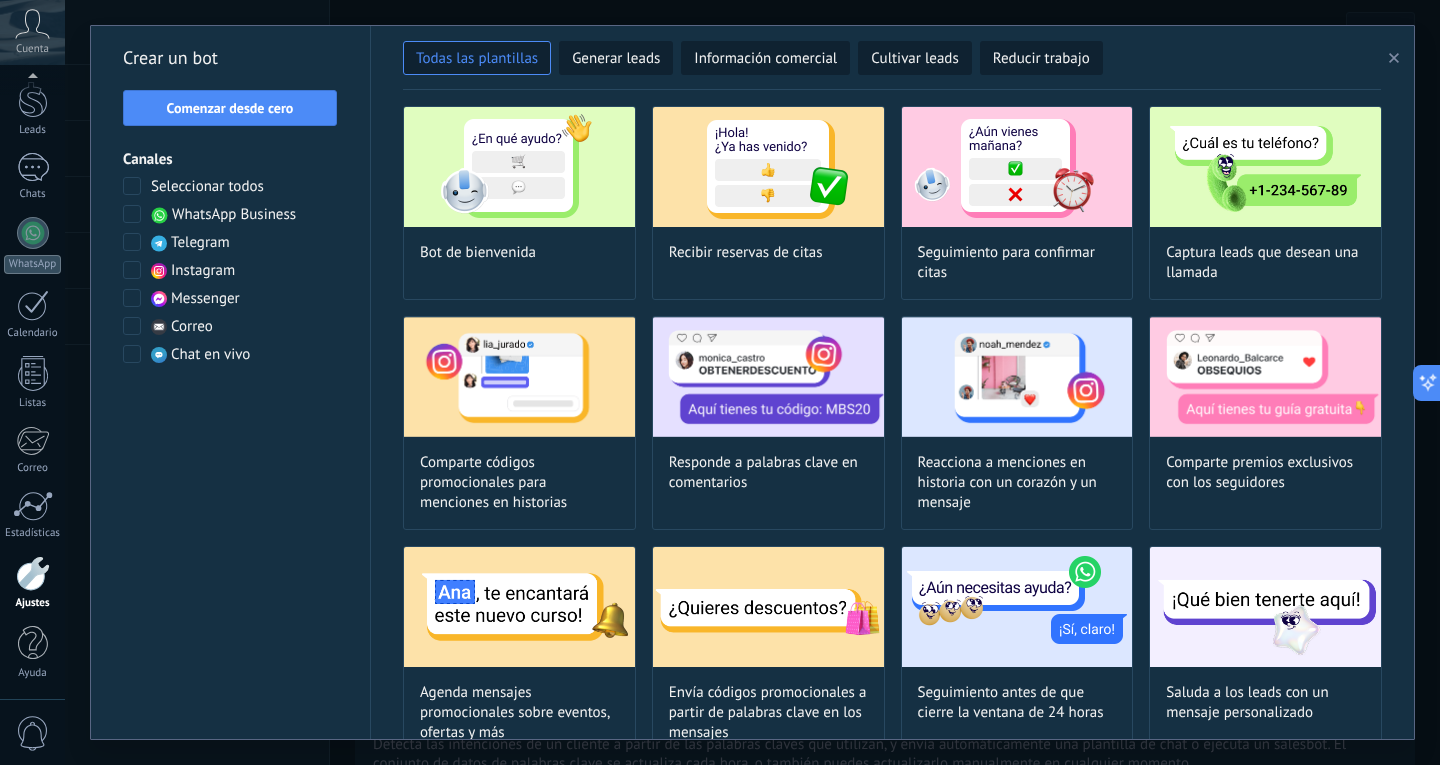 click at bounding box center [519, 377] 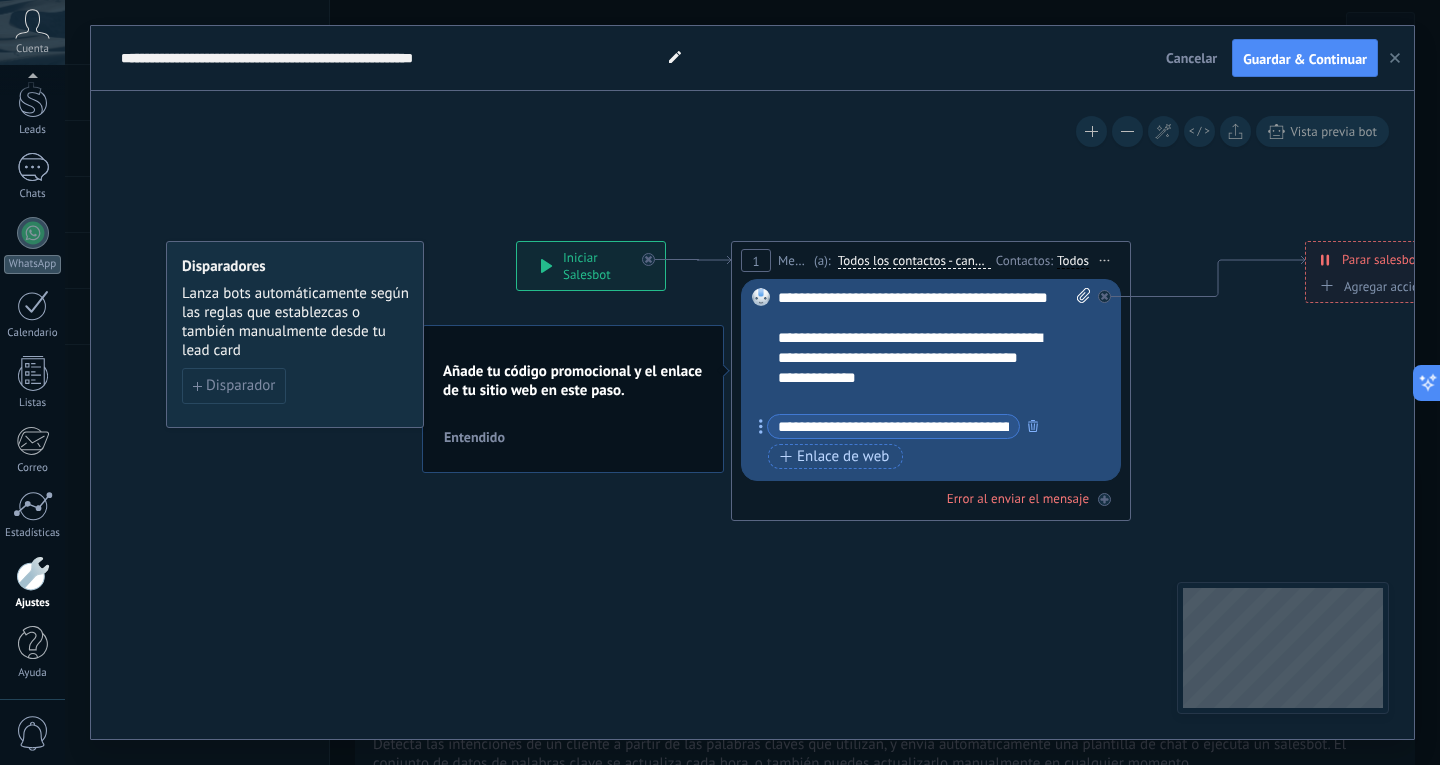 click 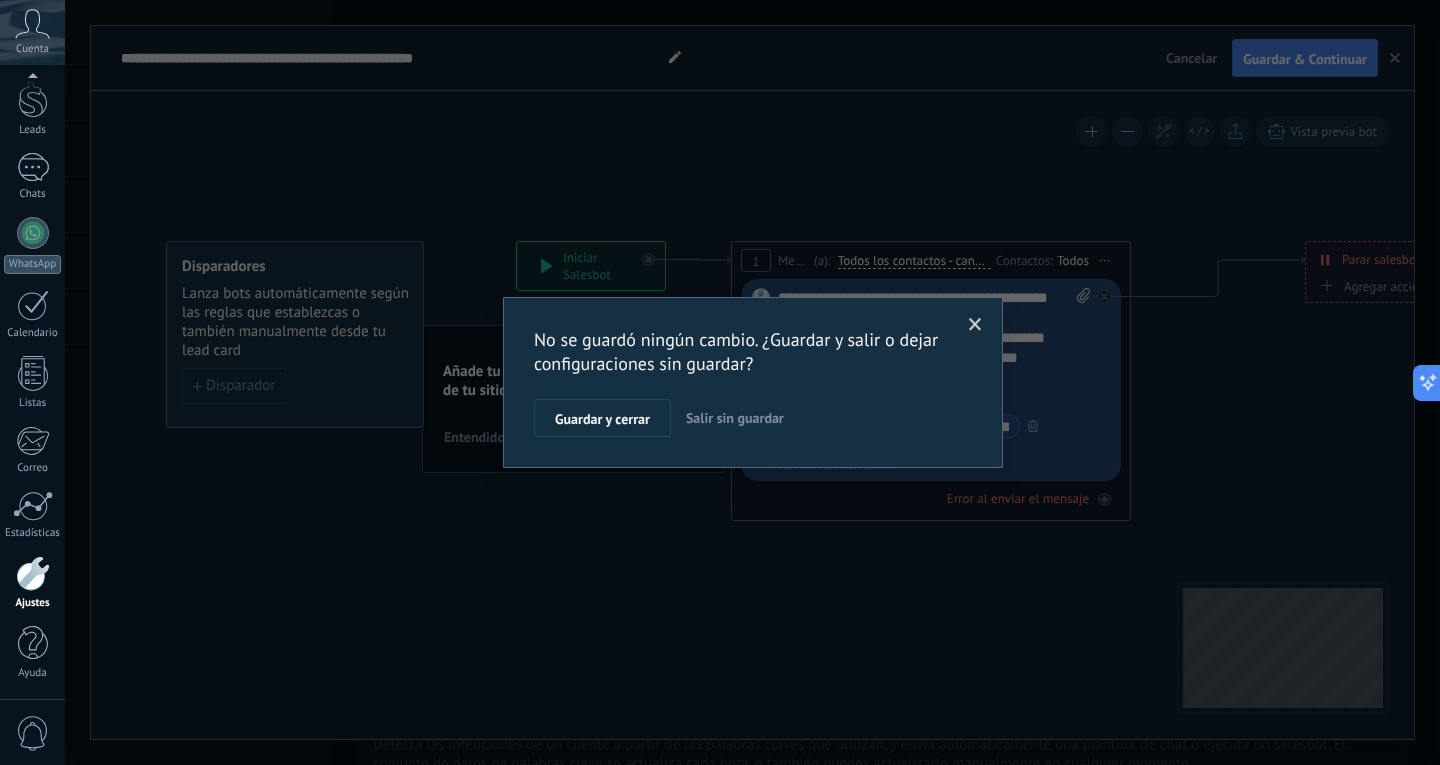 click at bounding box center (975, 325) 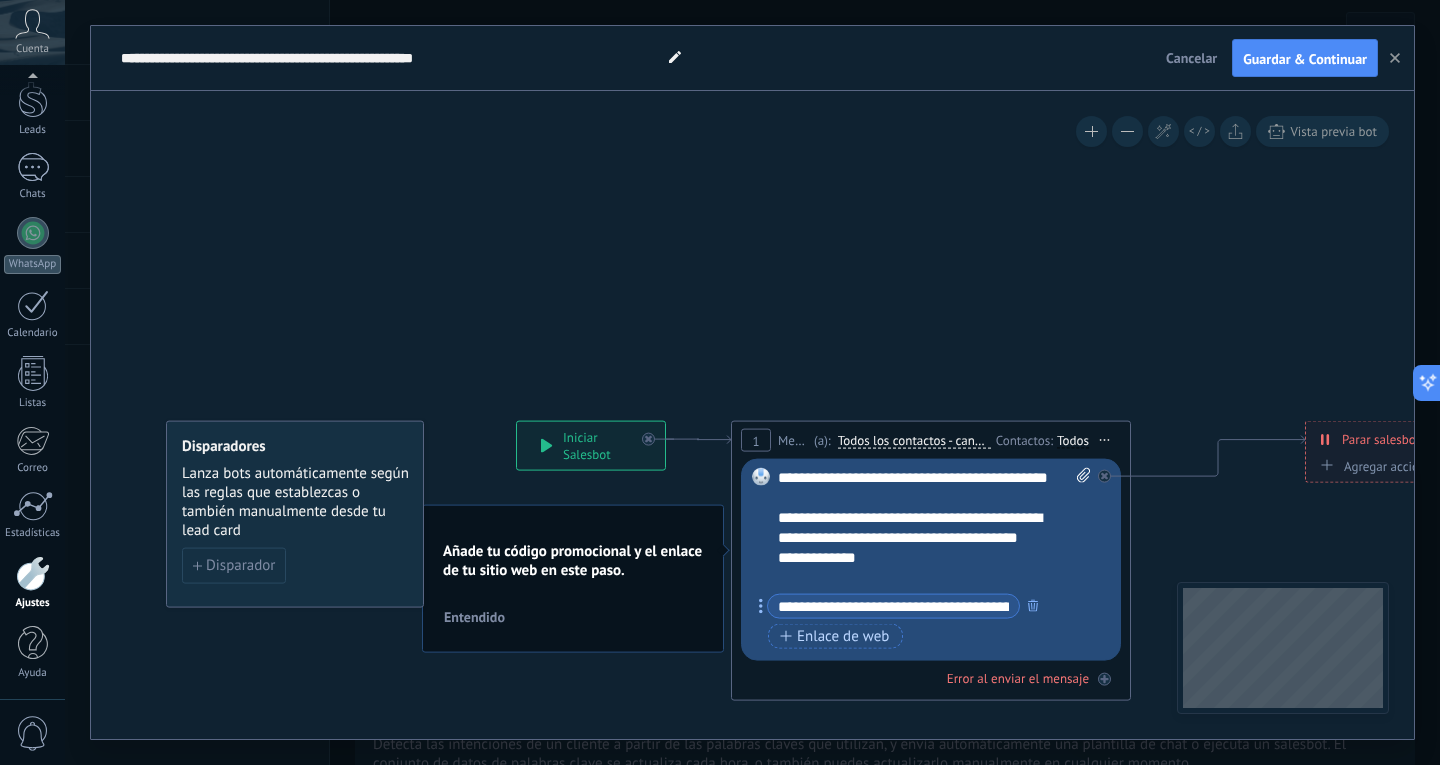 click on "Cancelar" at bounding box center (1191, 58) 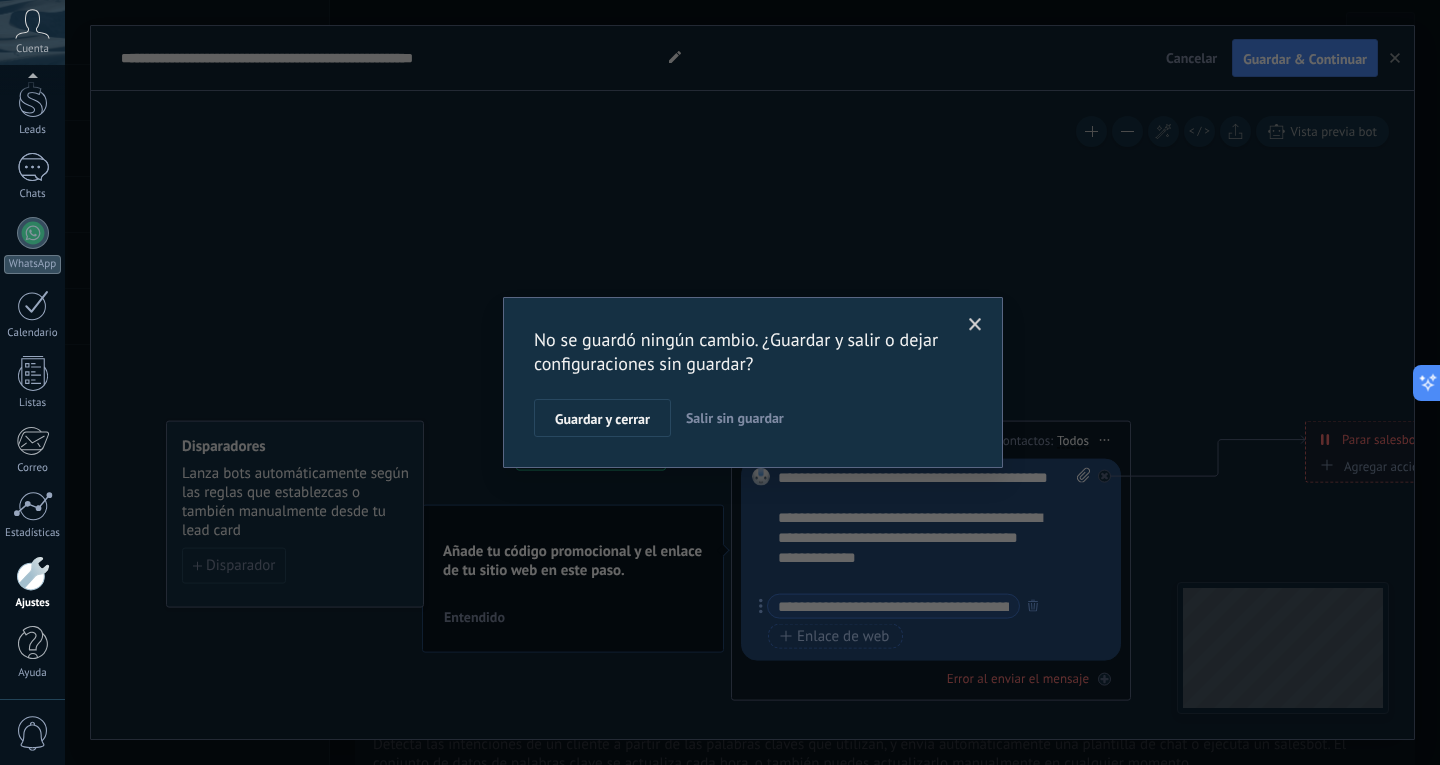click on "Salir sin guardar" at bounding box center (735, 418) 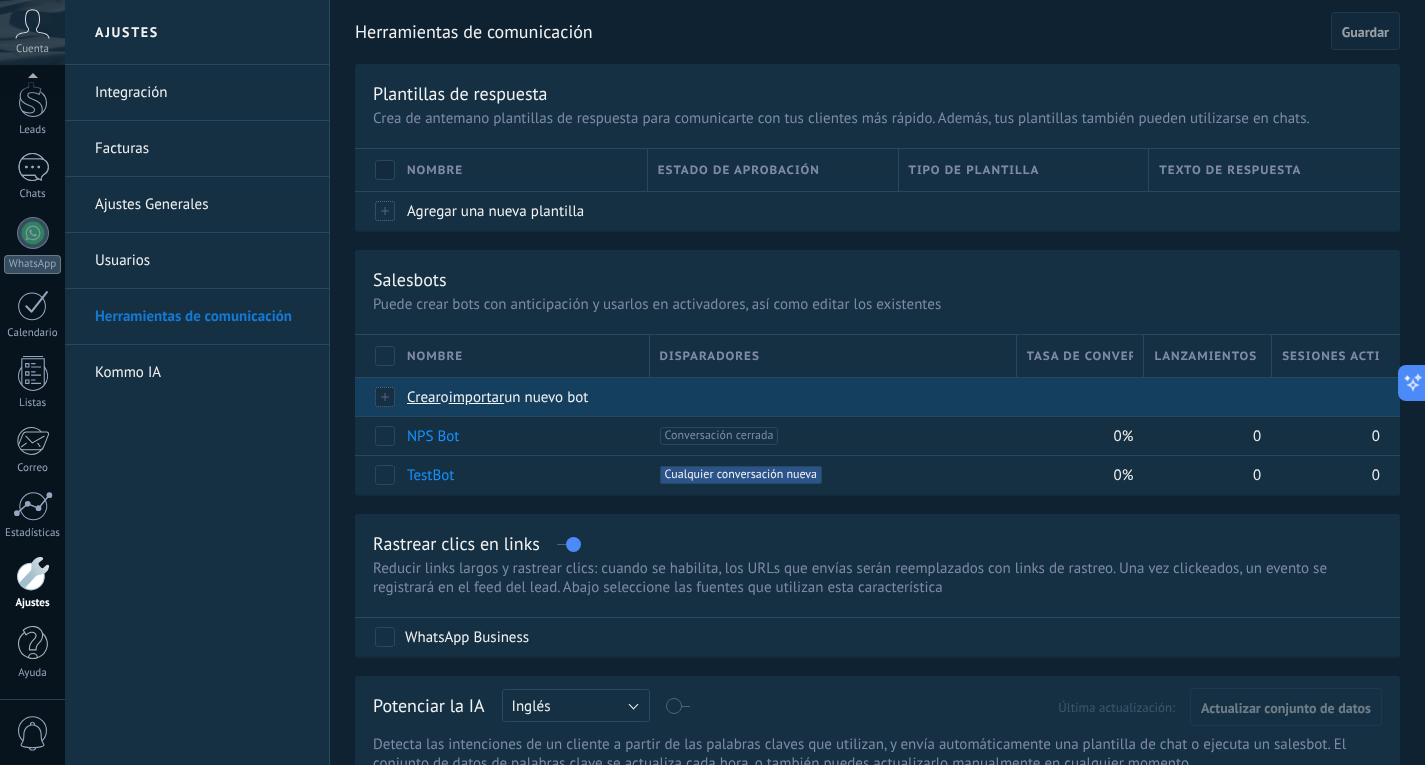 click on "Crear" at bounding box center [424, 397] 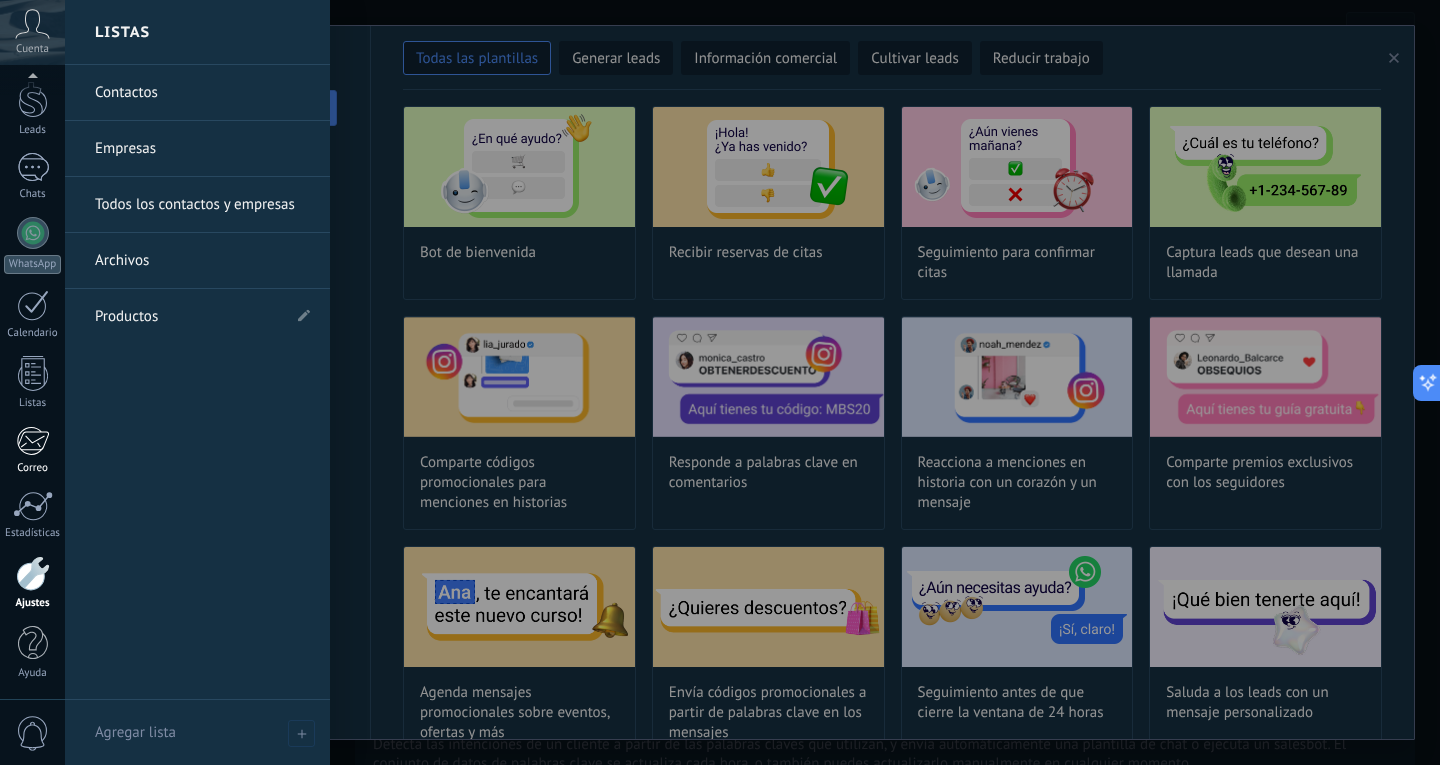 click on "Correo" at bounding box center [32, 450] 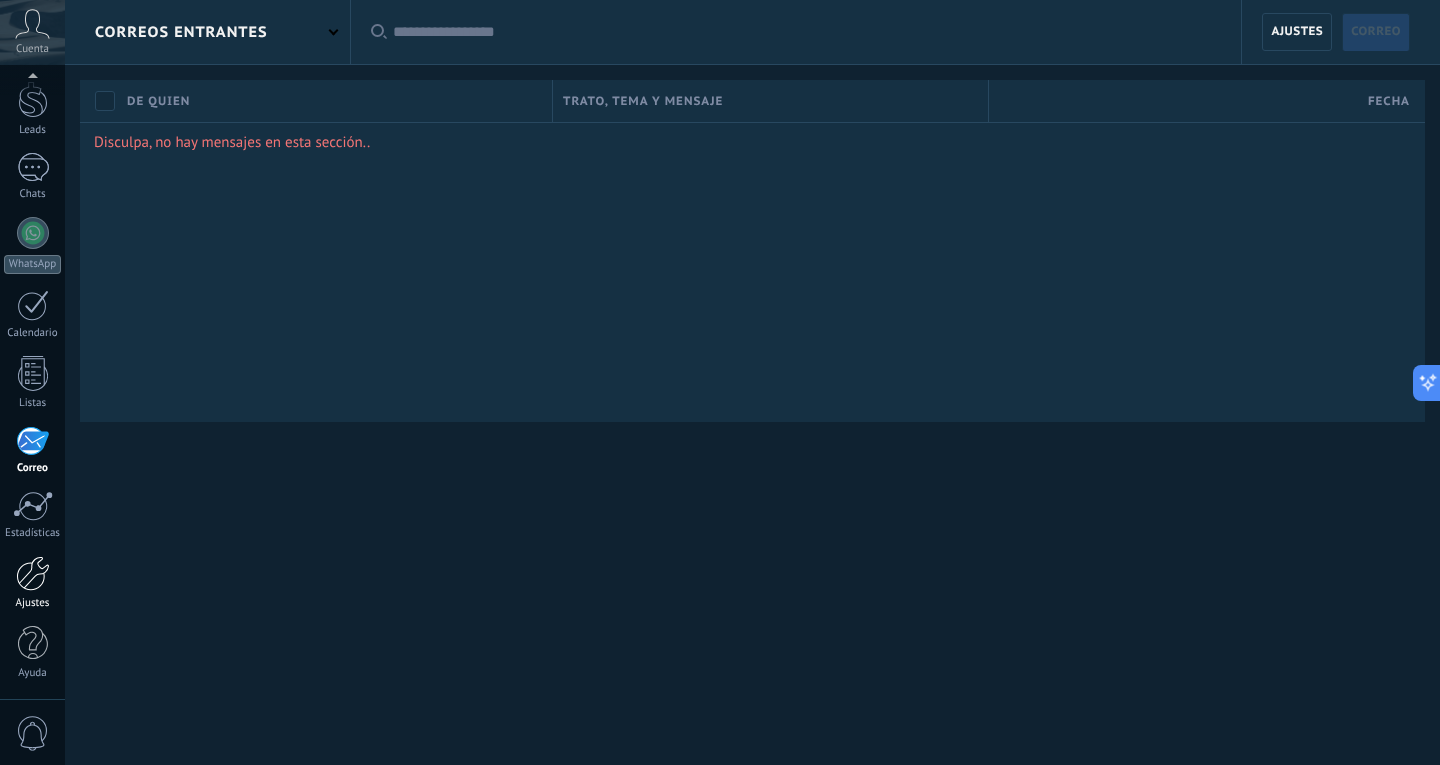 click on "Ajustes" at bounding box center [33, 603] 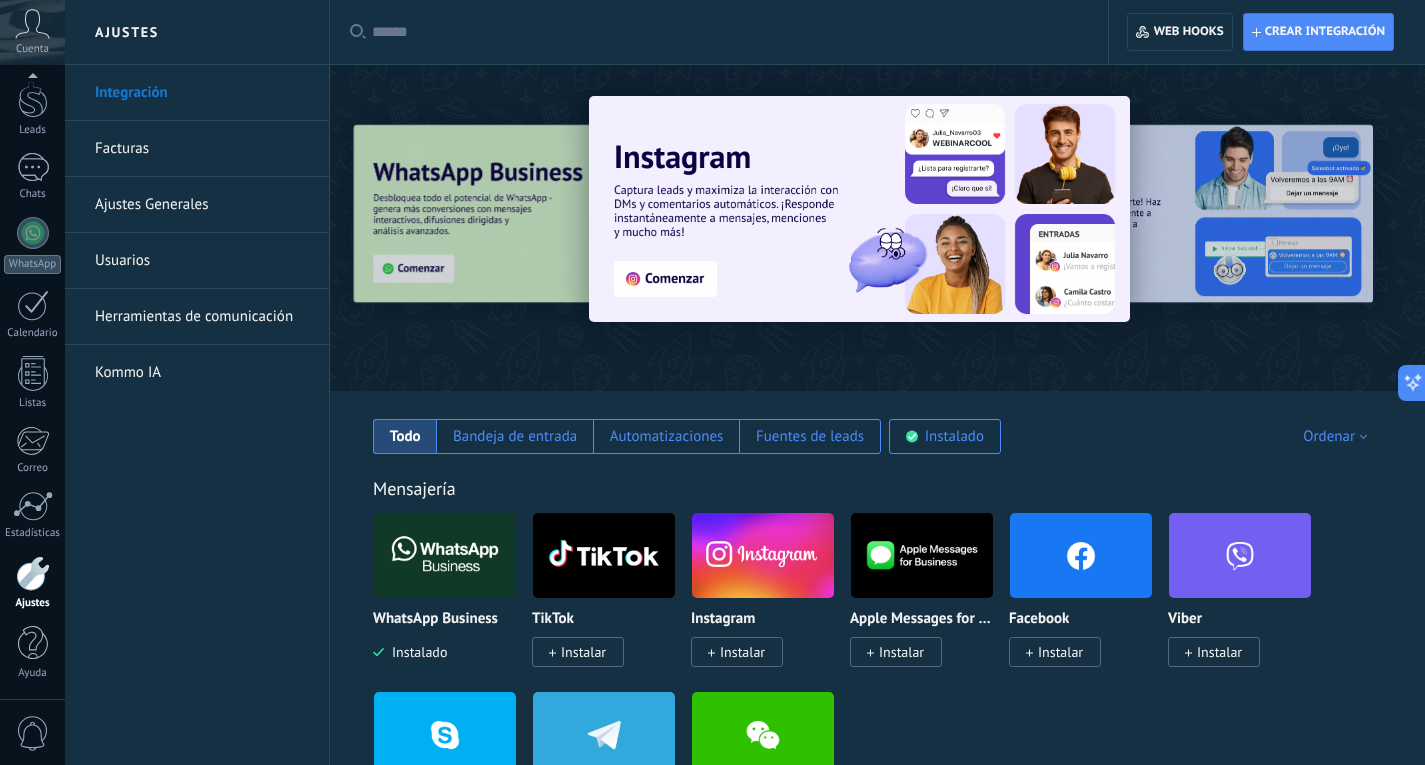 click on "Herramientas de comunicación" at bounding box center (202, 317) 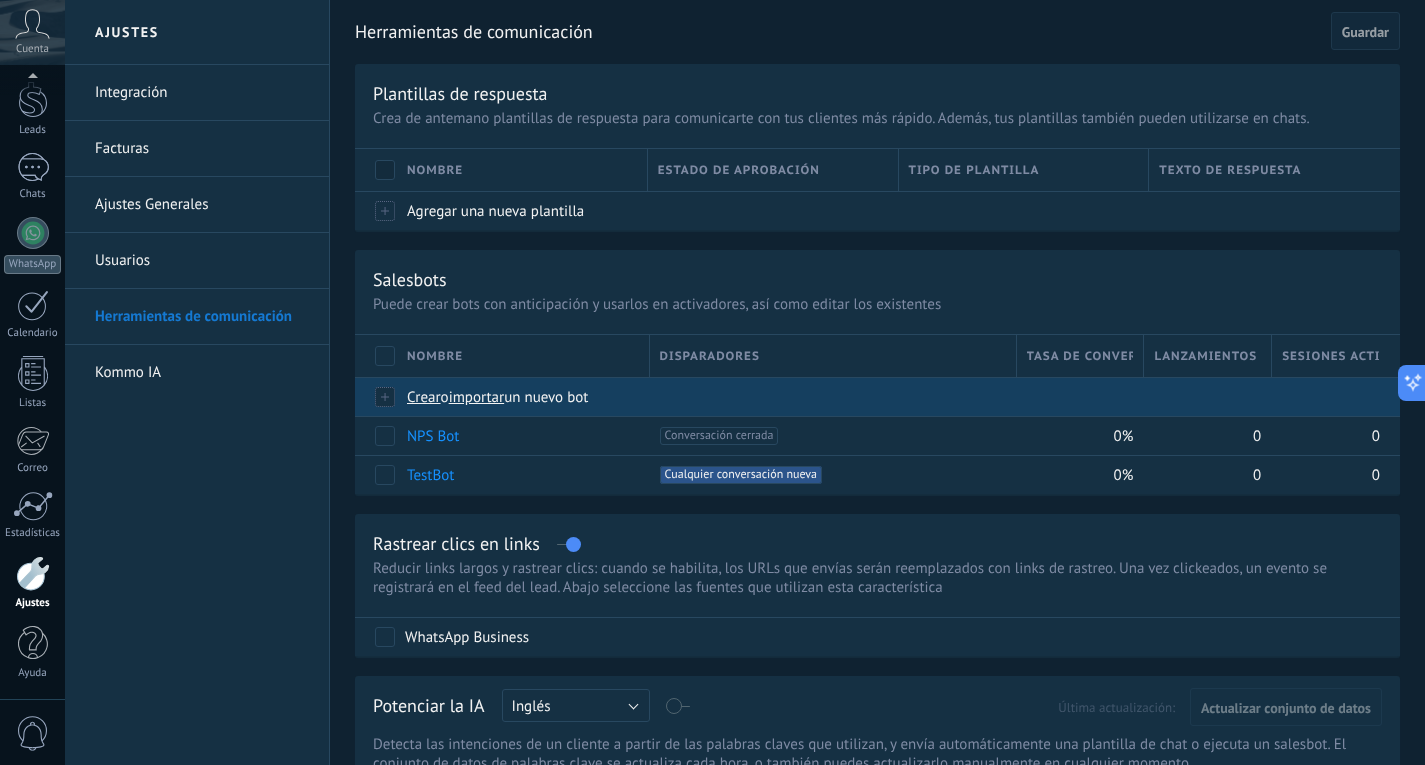 click on "Crear" at bounding box center (424, 397) 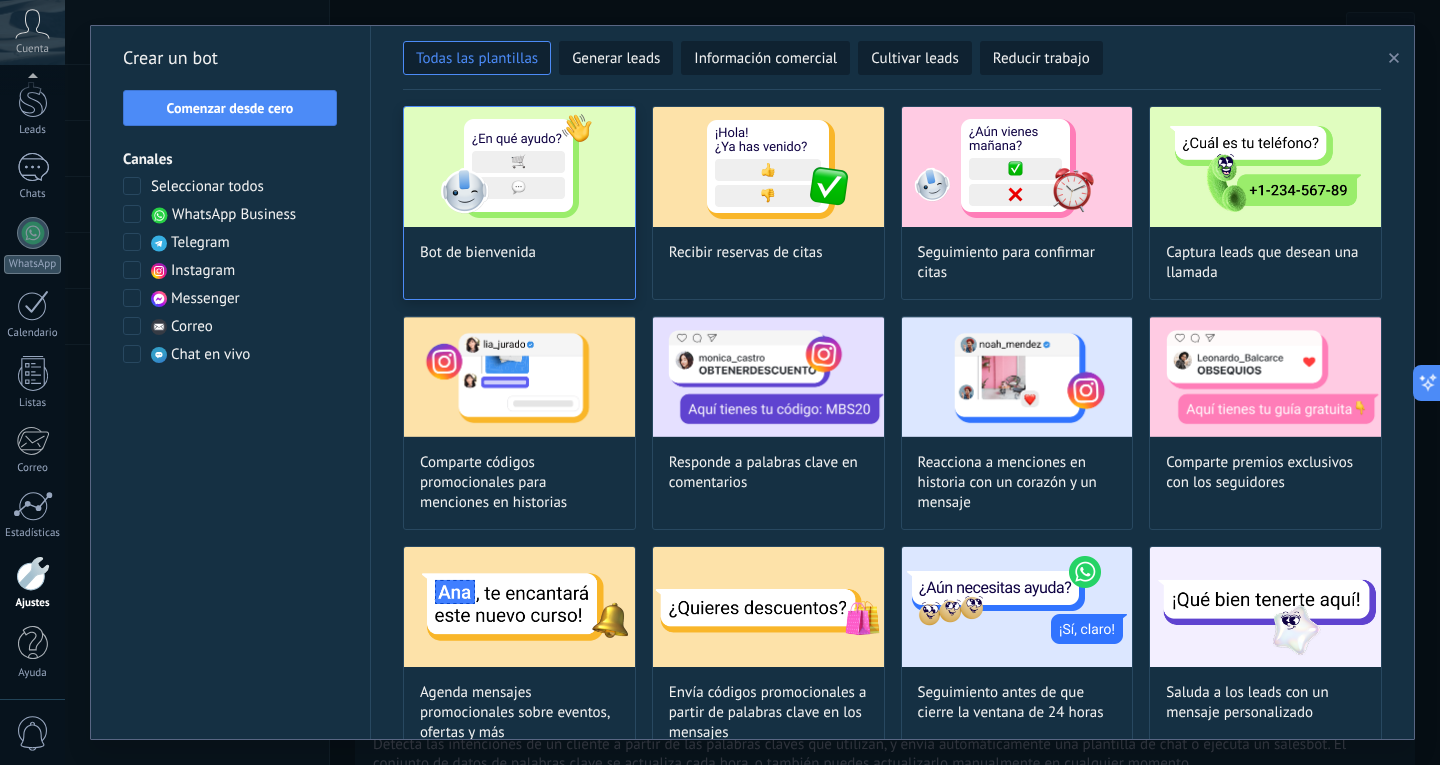 click at bounding box center [519, 167] 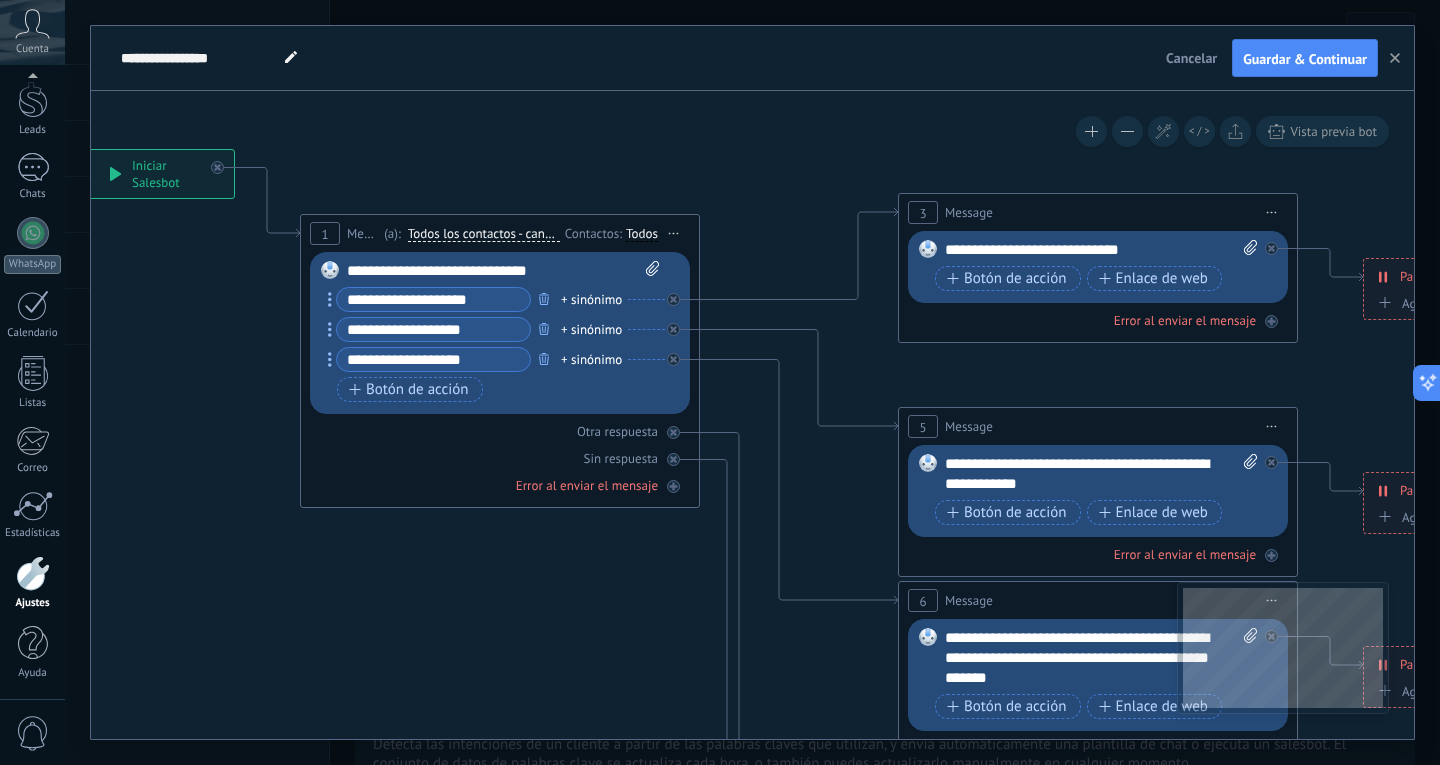 drag, startPoint x: 548, startPoint y: 576, endPoint x: 113, endPoint y: 488, distance: 443.8119 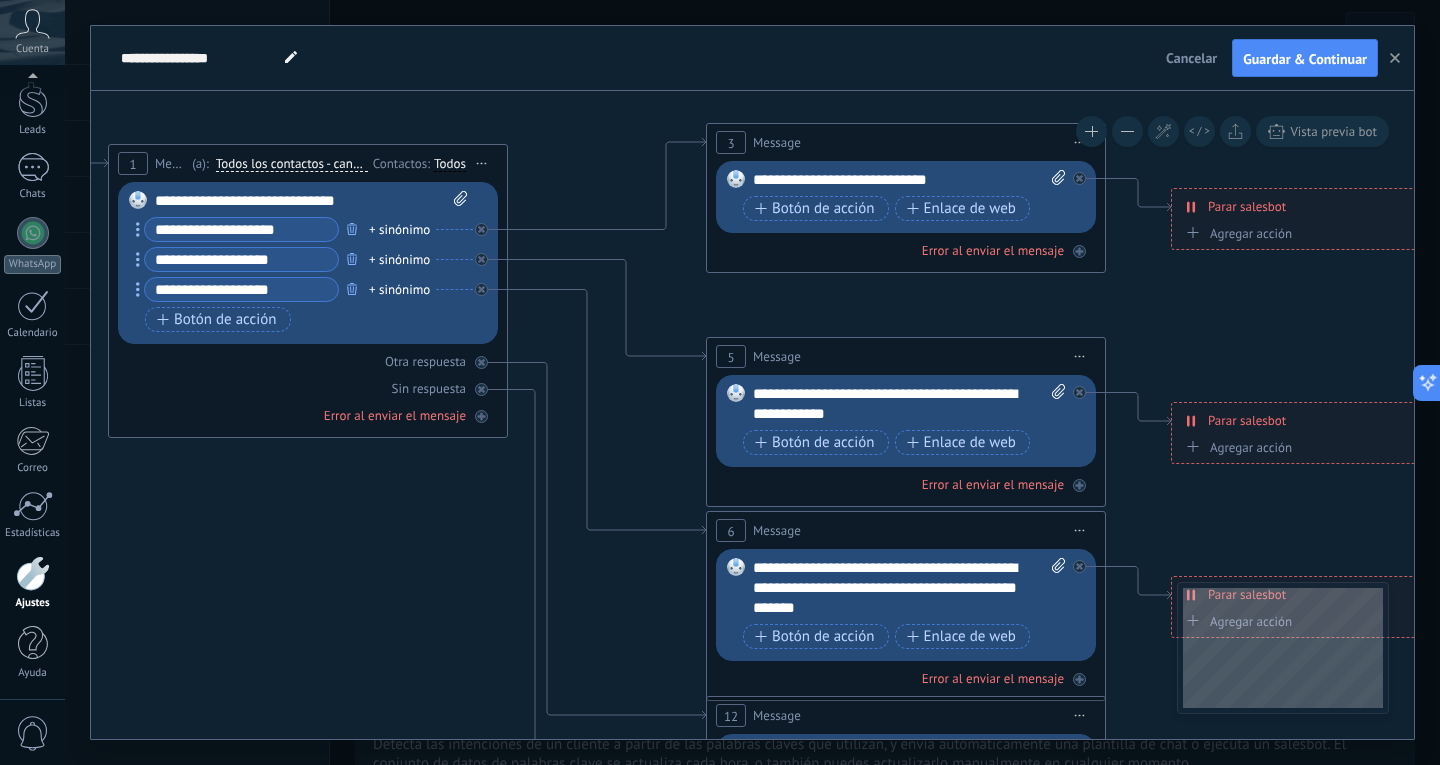 drag, startPoint x: 573, startPoint y: 630, endPoint x: 385, endPoint y: 556, distance: 202.0396 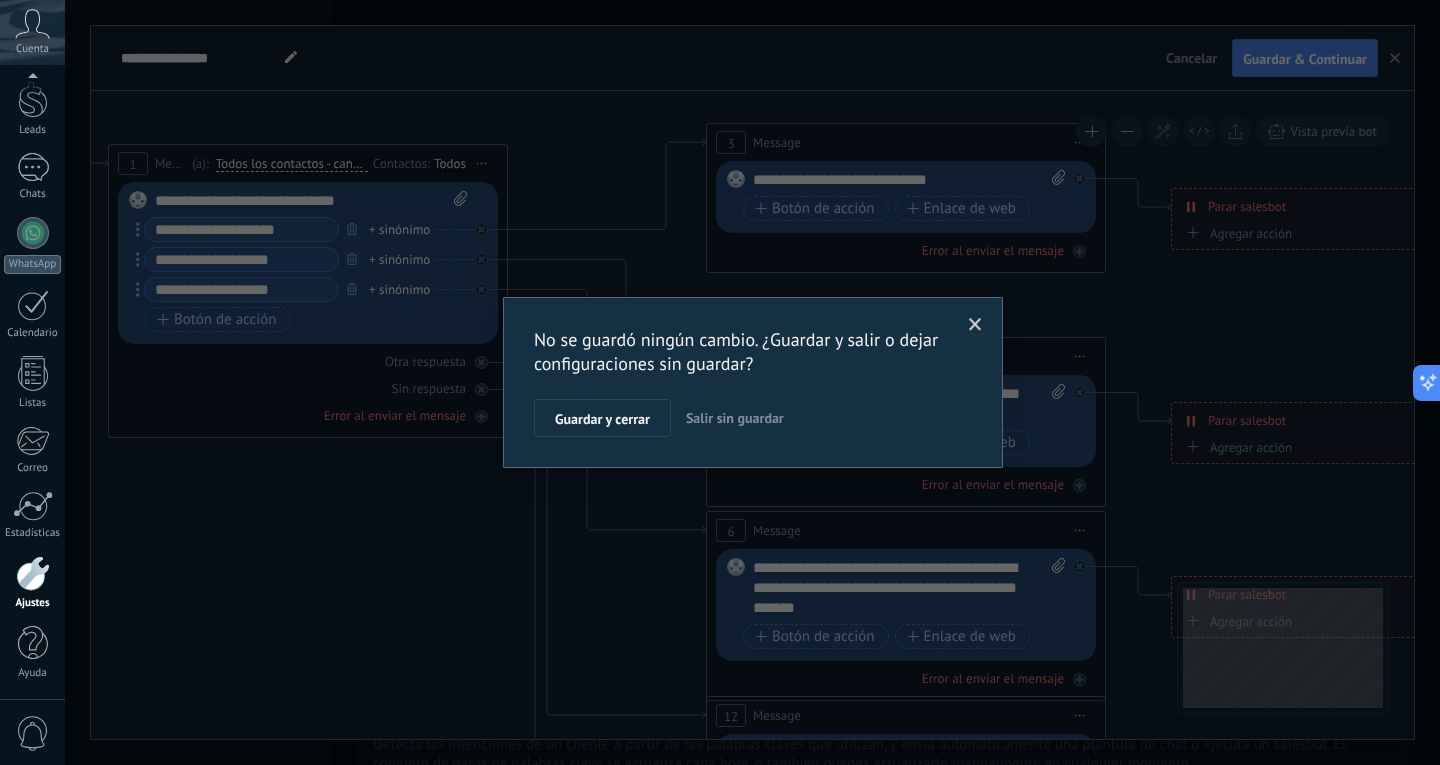click on "Salir sin guardar" at bounding box center (735, 418) 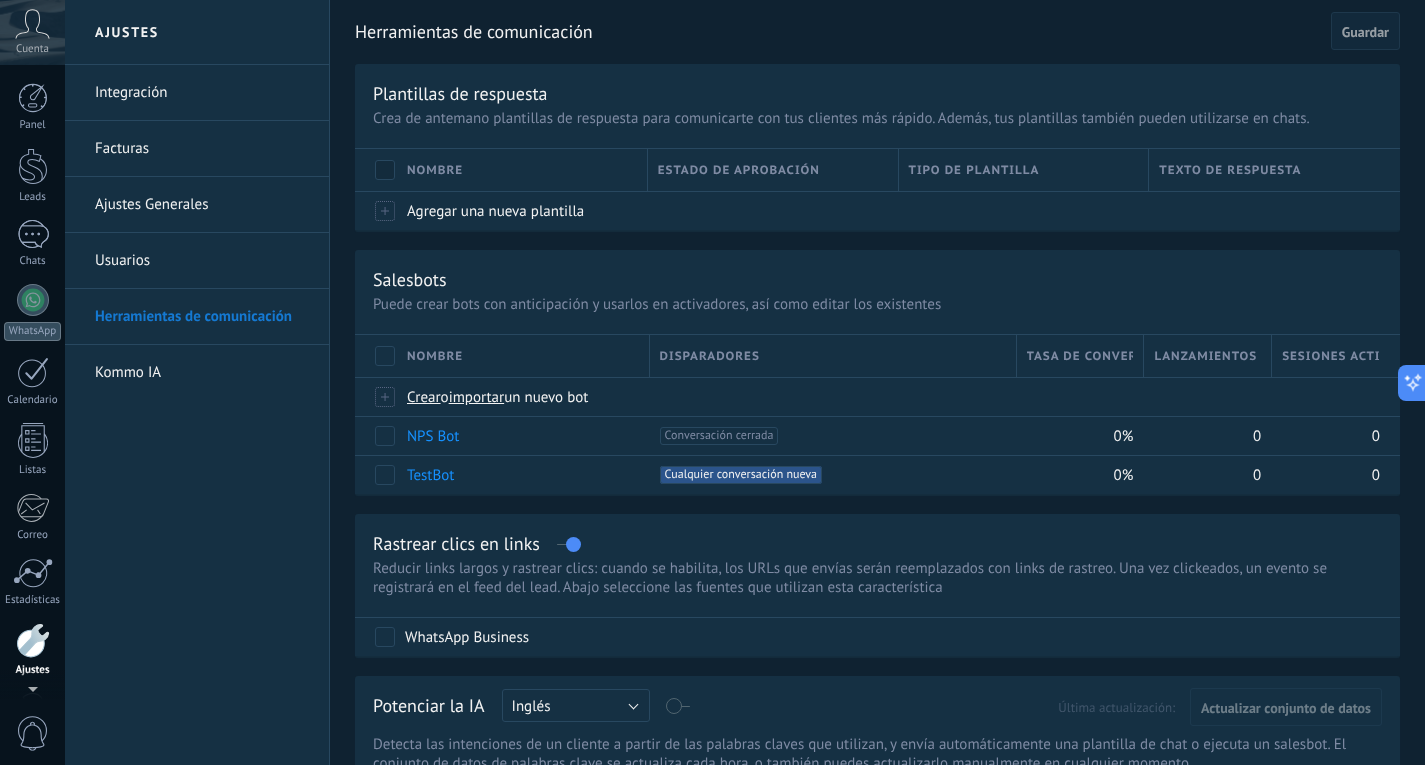 scroll, scrollTop: 67, scrollLeft: 0, axis: vertical 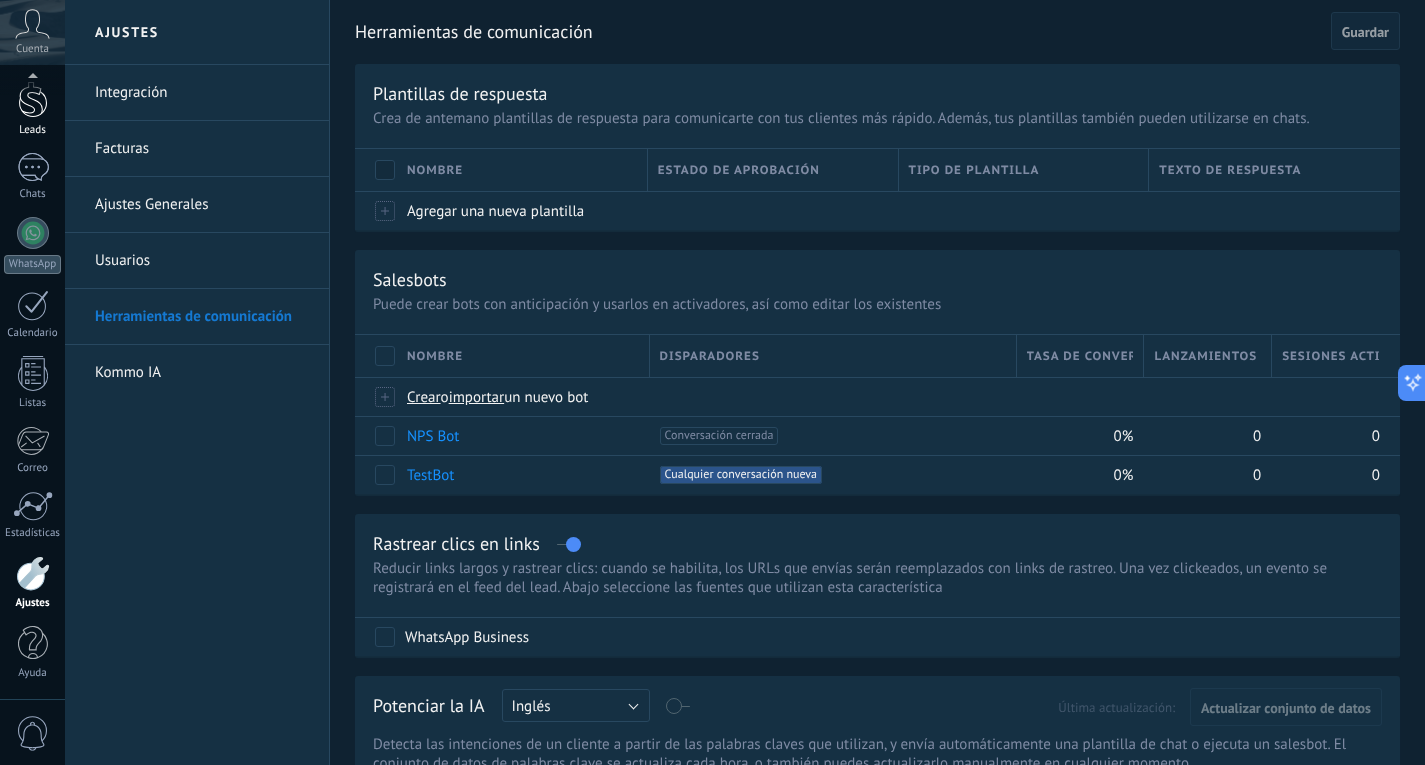 click on "Leads" at bounding box center (33, 130) 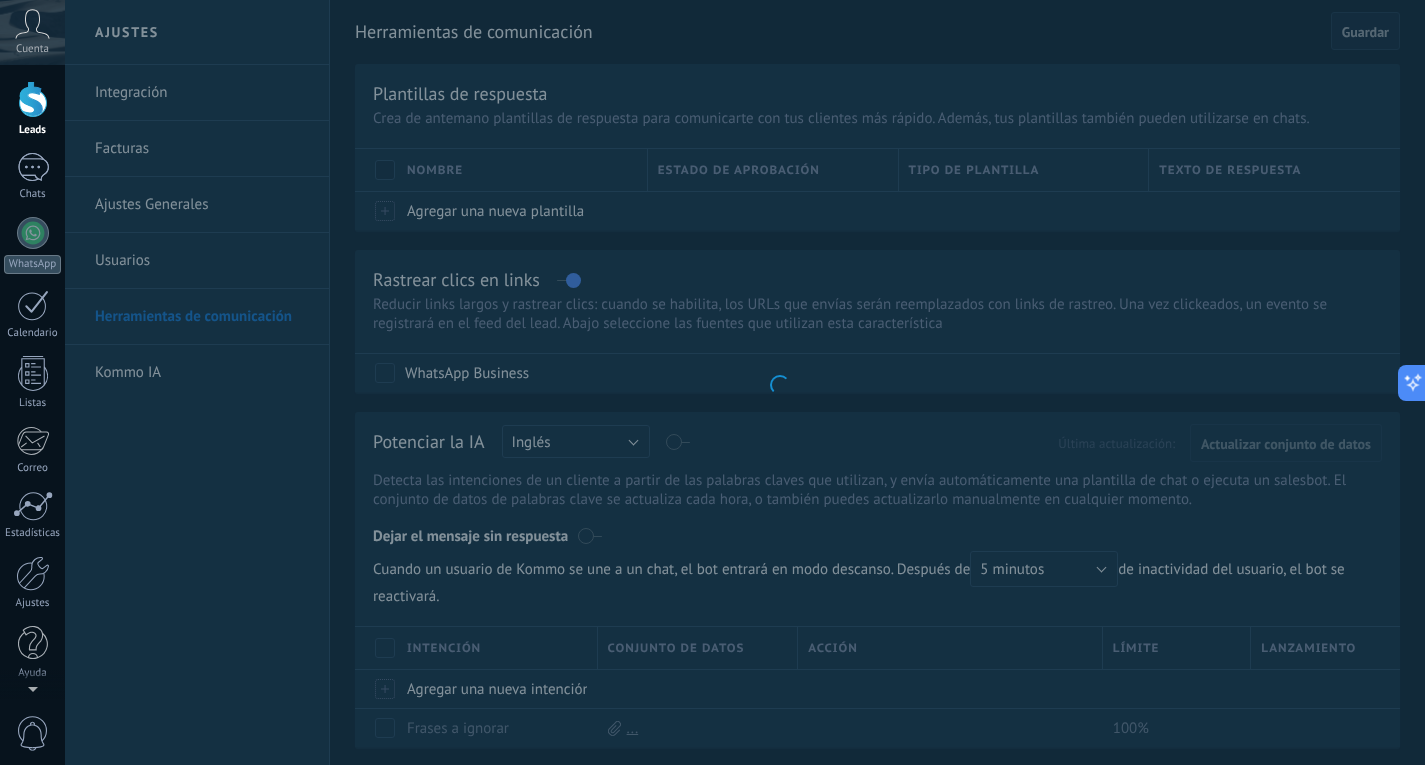 scroll, scrollTop: 0, scrollLeft: 0, axis: both 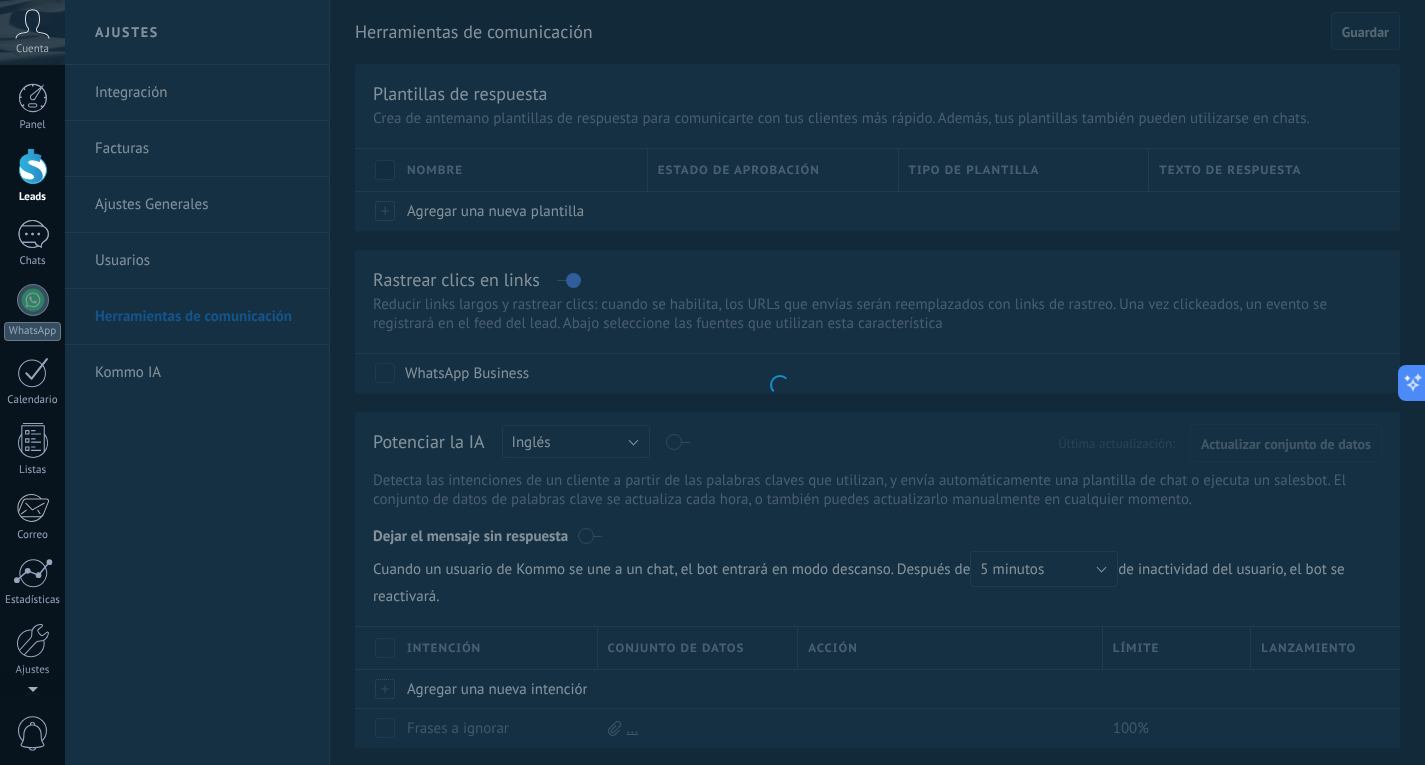click at bounding box center [33, 166] 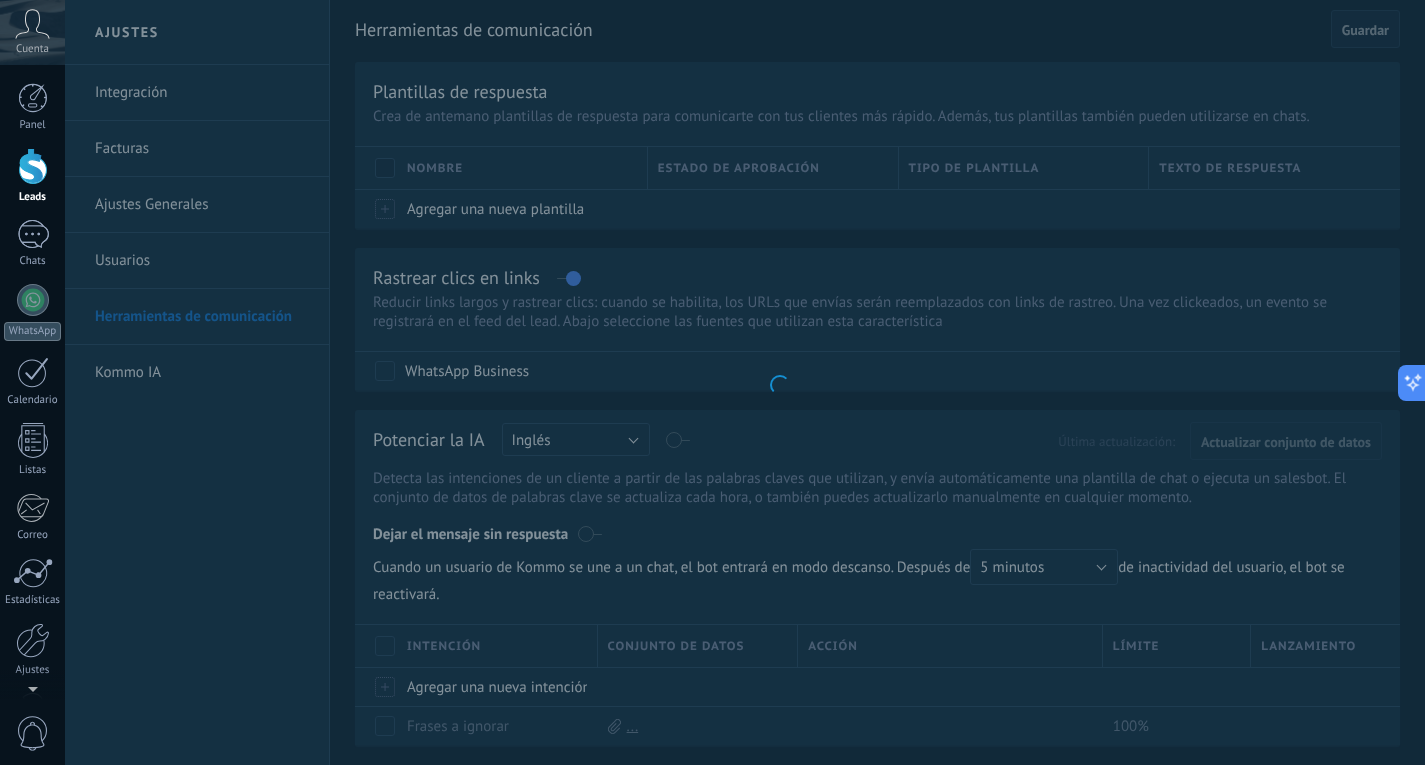 scroll, scrollTop: 0, scrollLeft: 0, axis: both 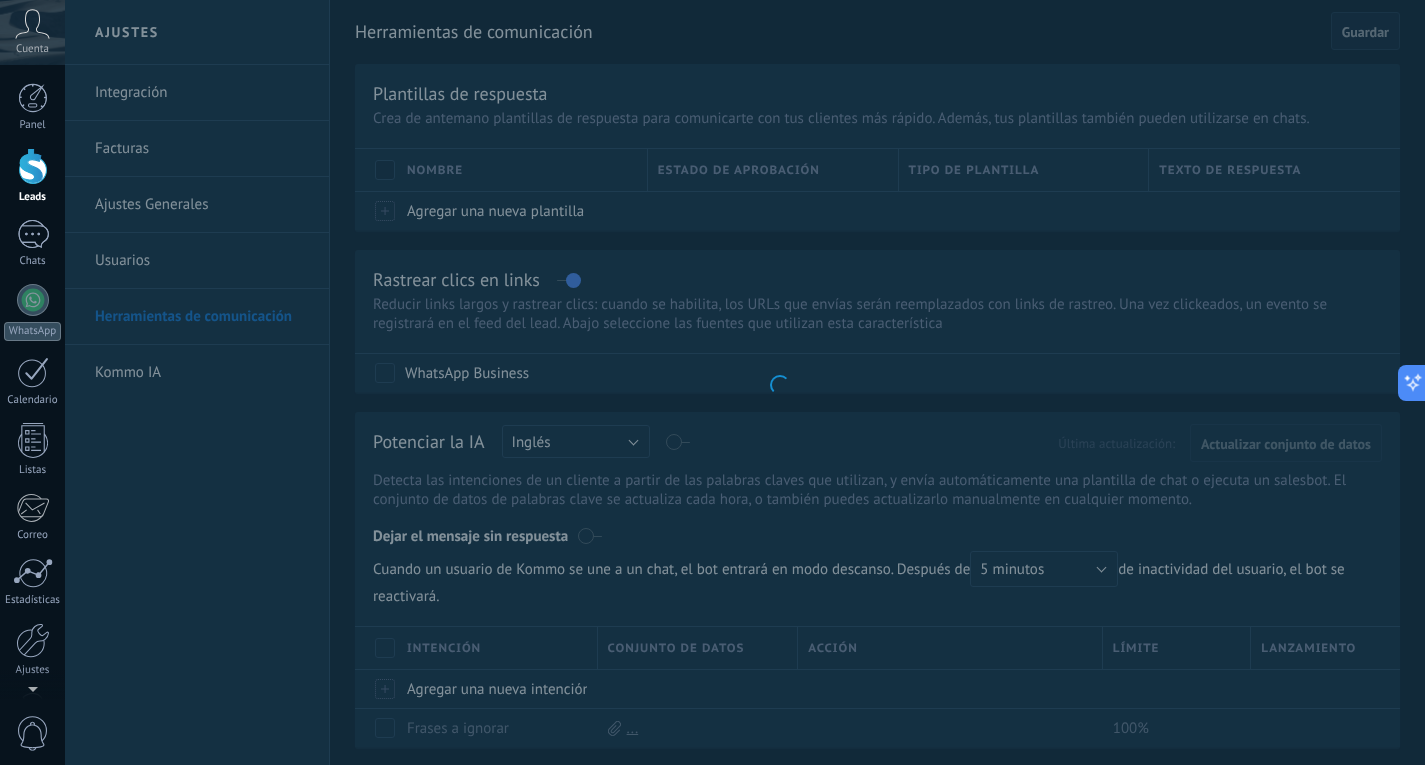 click at bounding box center [33, 166] 